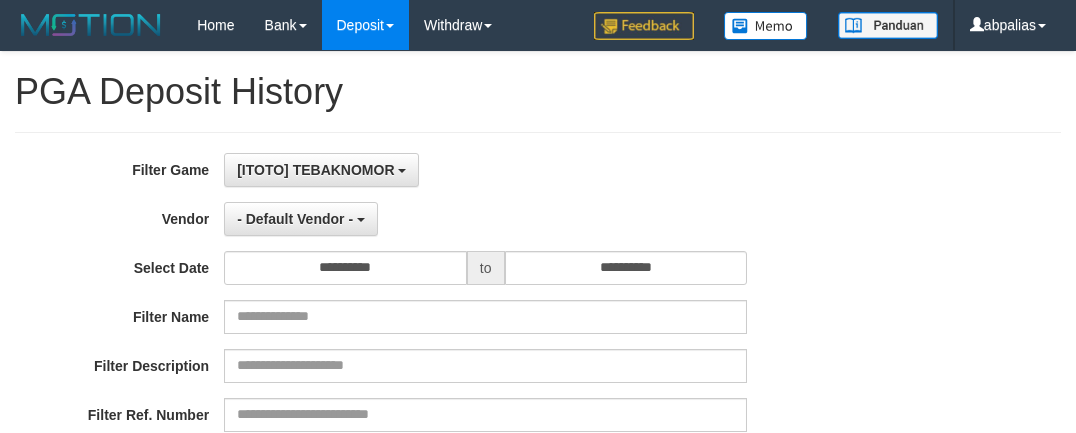 select on "*" 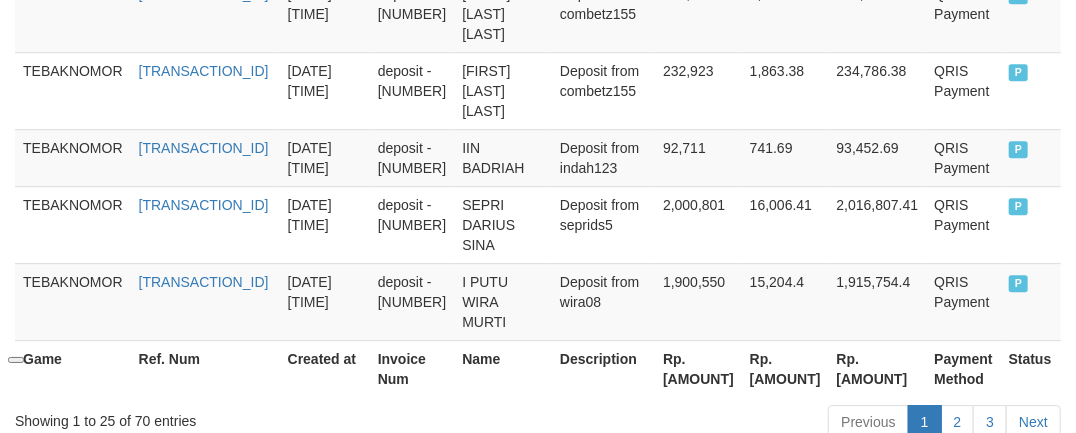 scroll, scrollTop: 18, scrollLeft: 0, axis: vertical 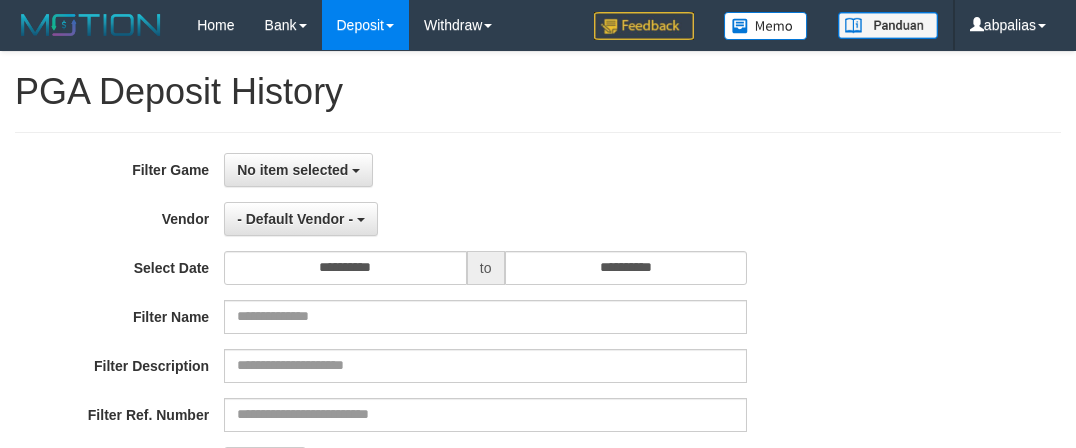 select 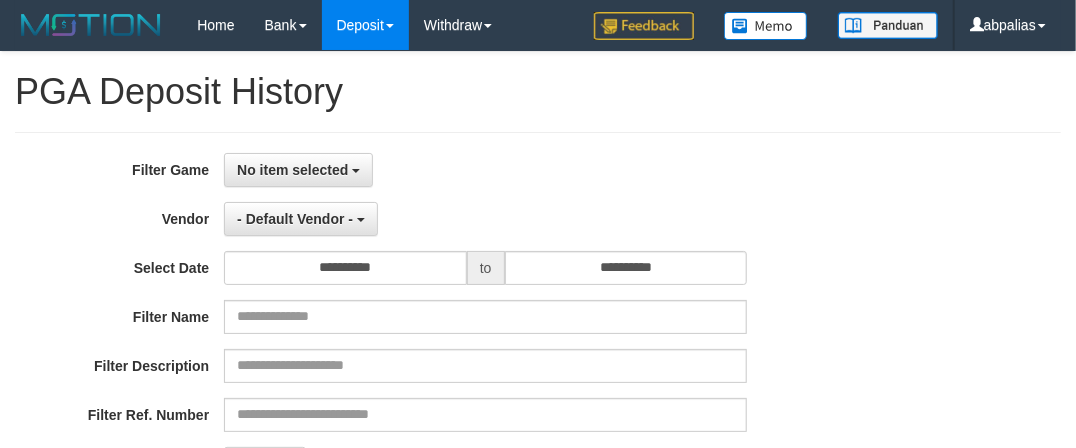 scroll, scrollTop: 471, scrollLeft: 0, axis: vertical 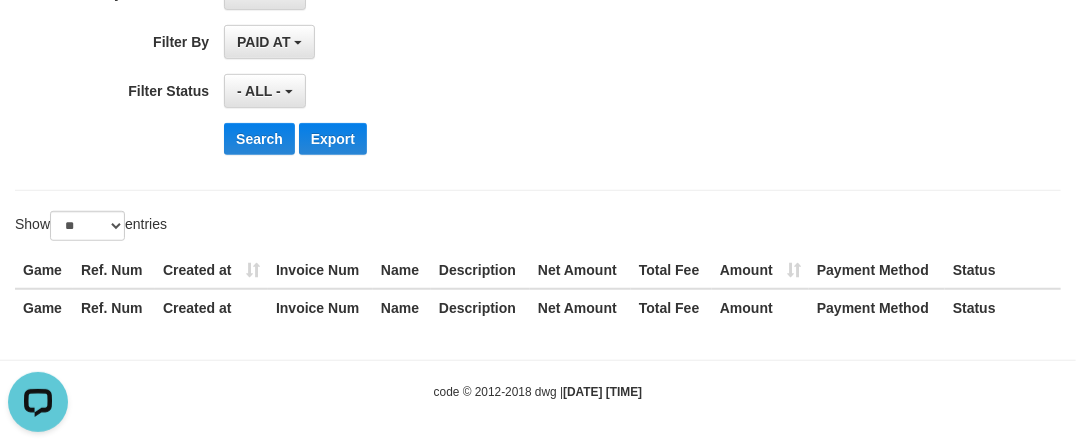 click on "Show  ** ** ** ***  entries" at bounding box center [538, 228] 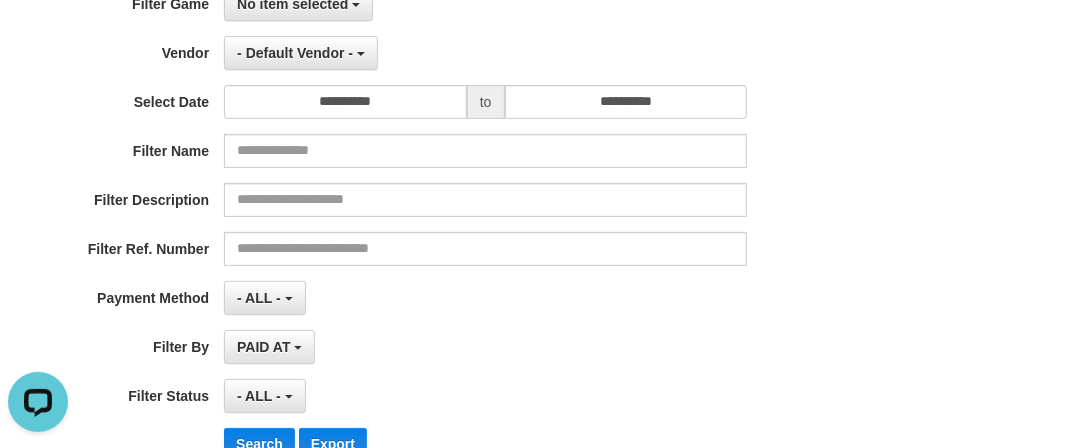 scroll, scrollTop: 0, scrollLeft: 0, axis: both 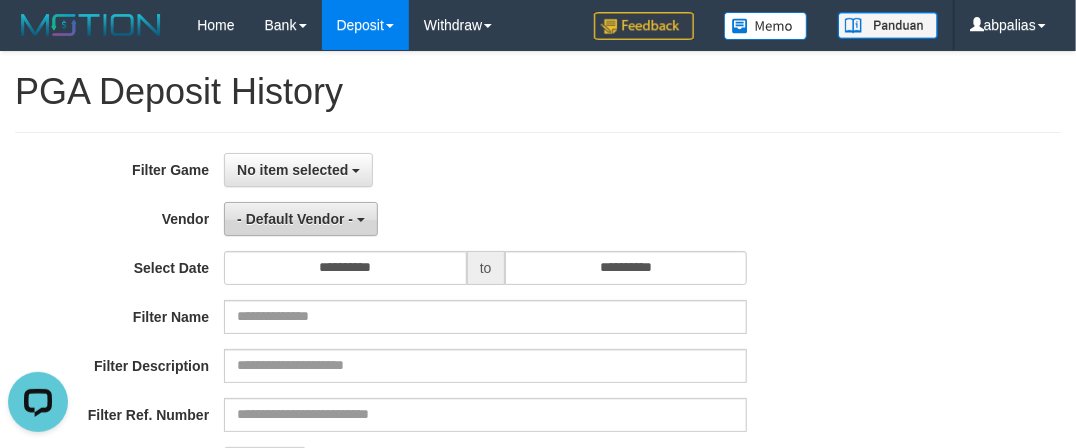 click on "- Default Vendor -" at bounding box center (301, 219) 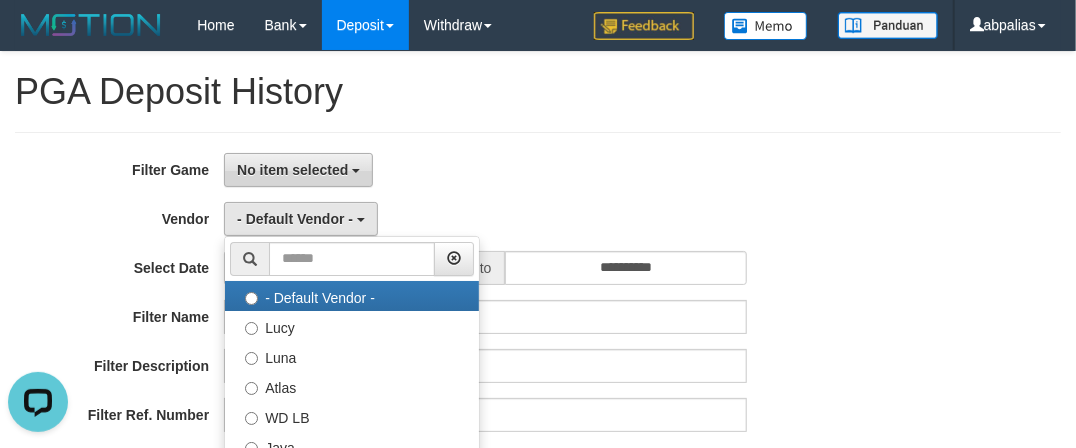 click on "No item selected" at bounding box center (298, 170) 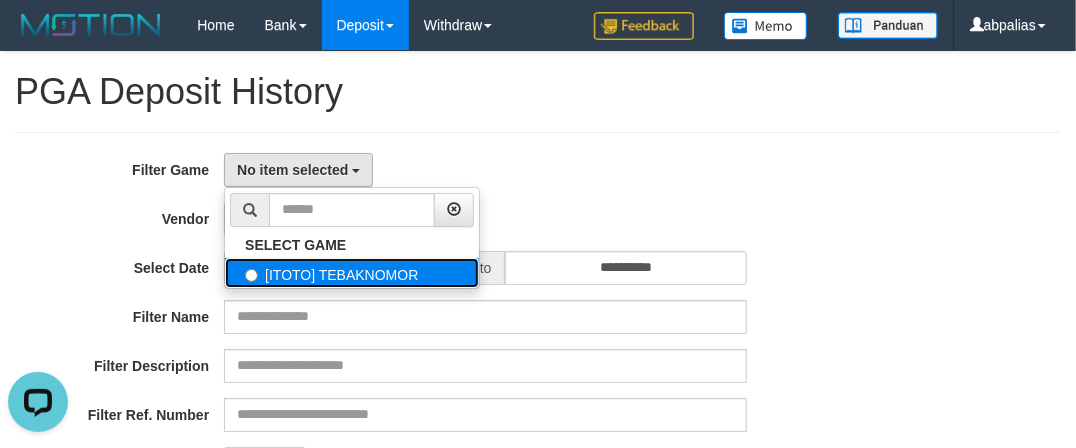click on "[ITOTO] TEBAKNOMOR" at bounding box center [352, 273] 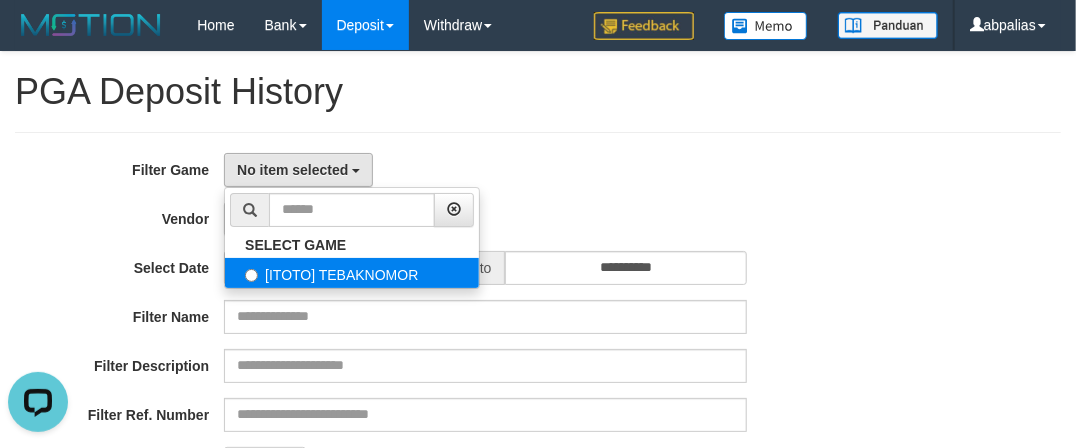 select on "***" 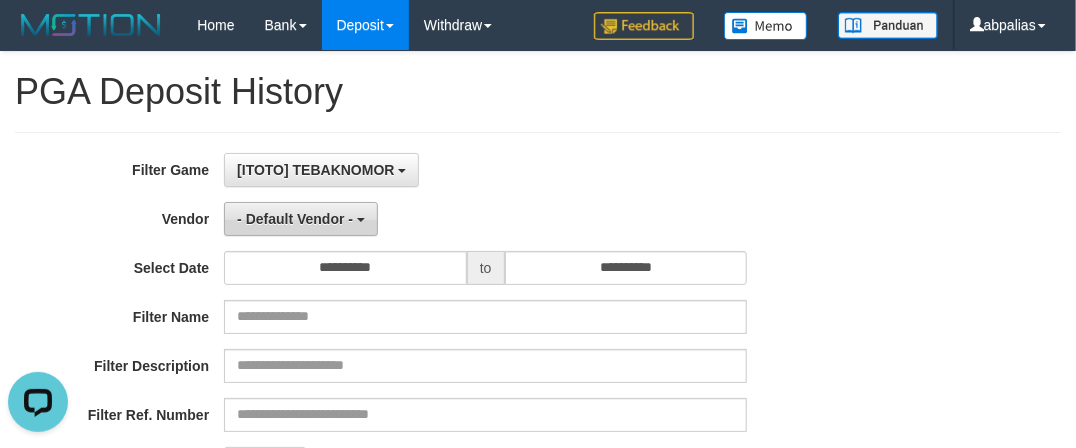 scroll, scrollTop: 18, scrollLeft: 0, axis: vertical 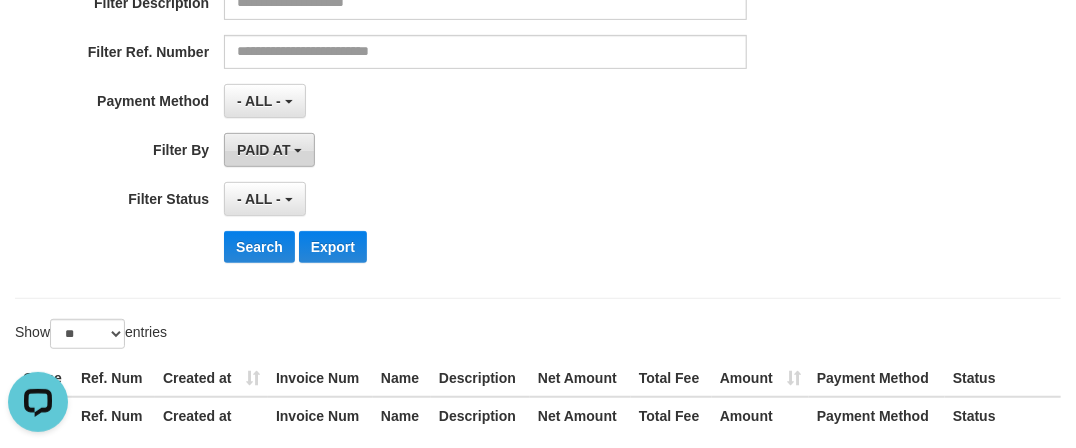 click on "PAID AT" at bounding box center [263, 150] 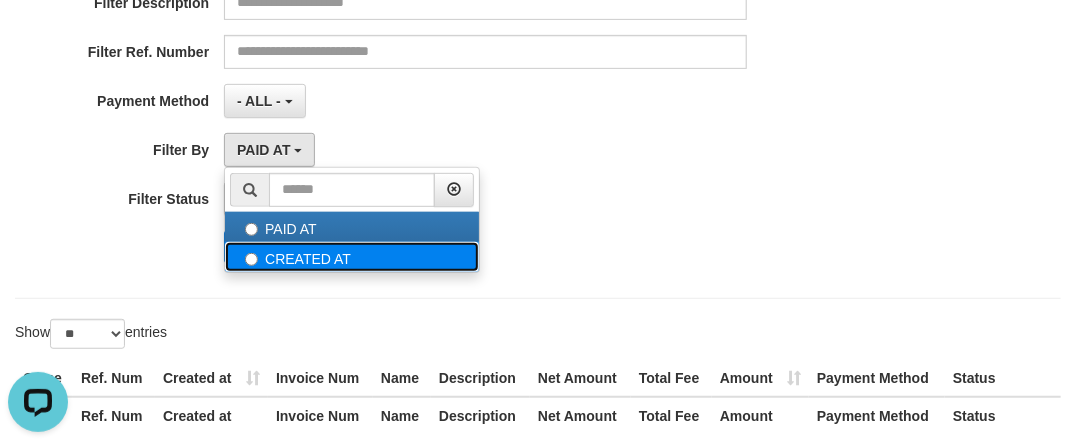 click on "CREATED AT" at bounding box center [352, 257] 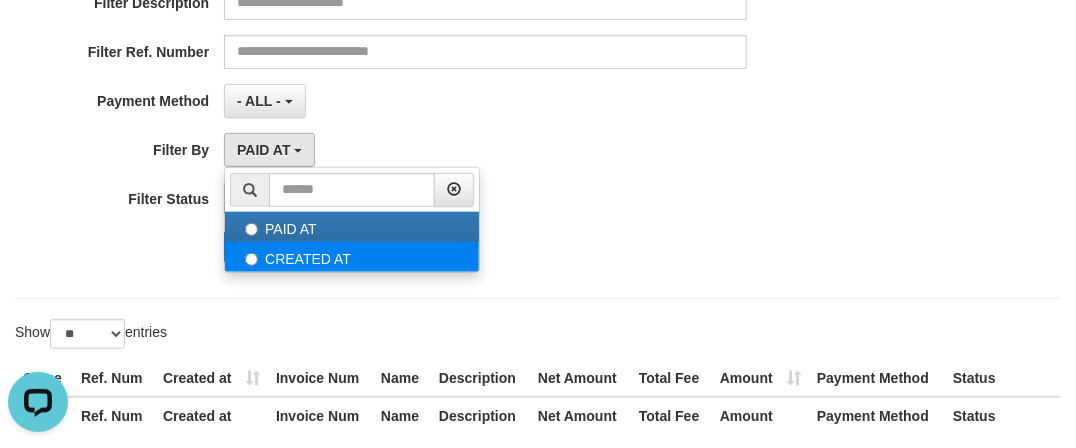 select on "*" 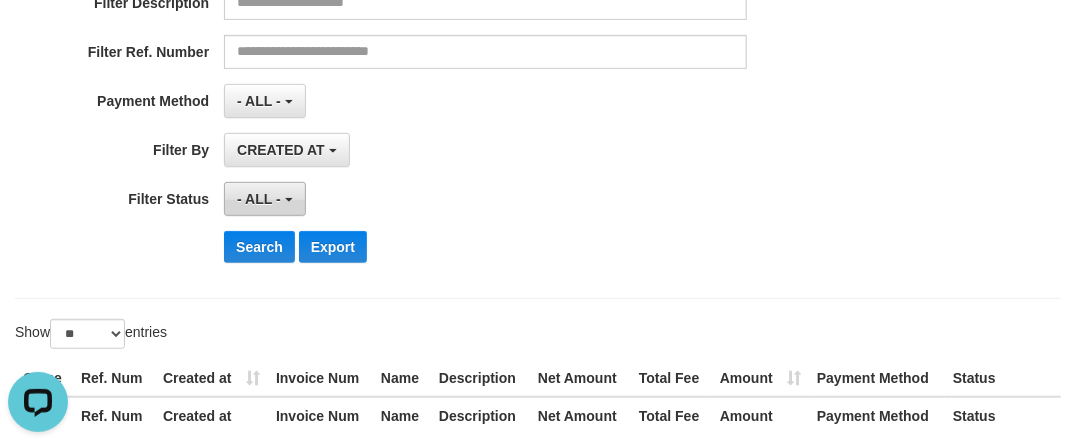 click on "- ALL -" at bounding box center [264, 199] 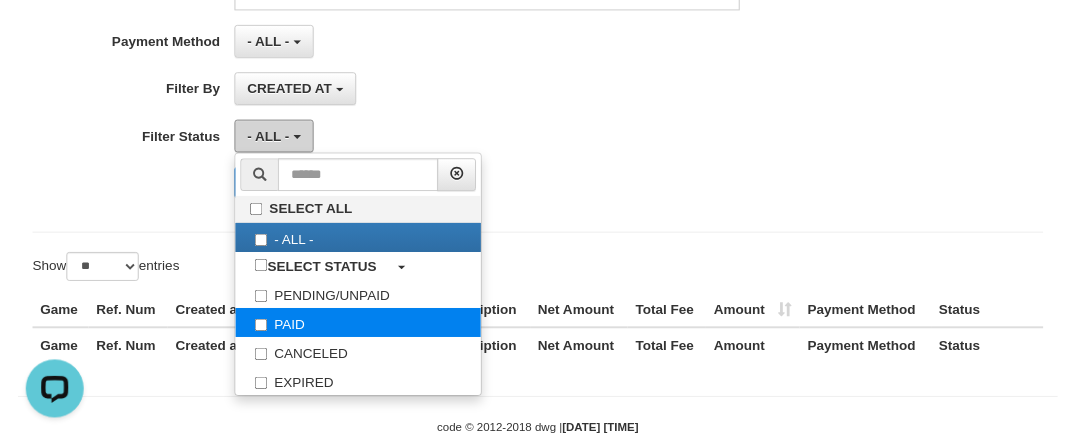 scroll, scrollTop: 454, scrollLeft: 0, axis: vertical 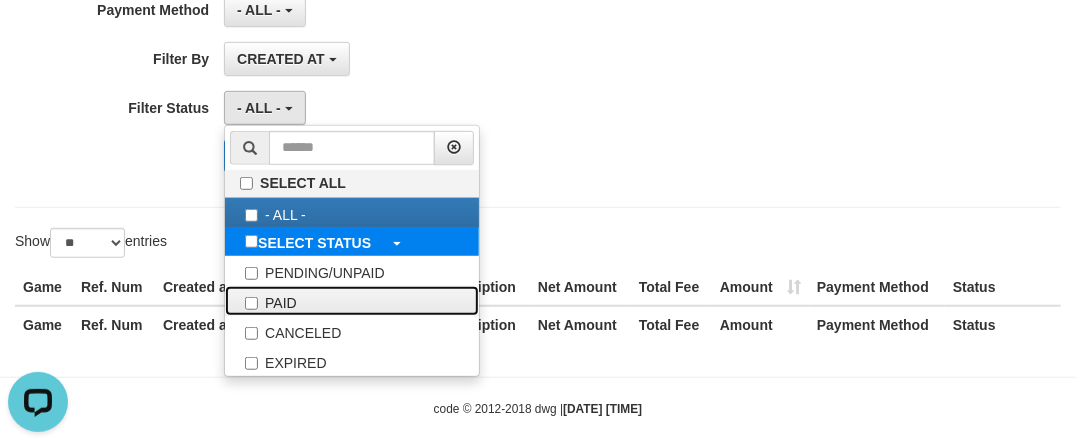 drag, startPoint x: 297, startPoint y: 310, endPoint x: 322, endPoint y: 249, distance: 65.9242 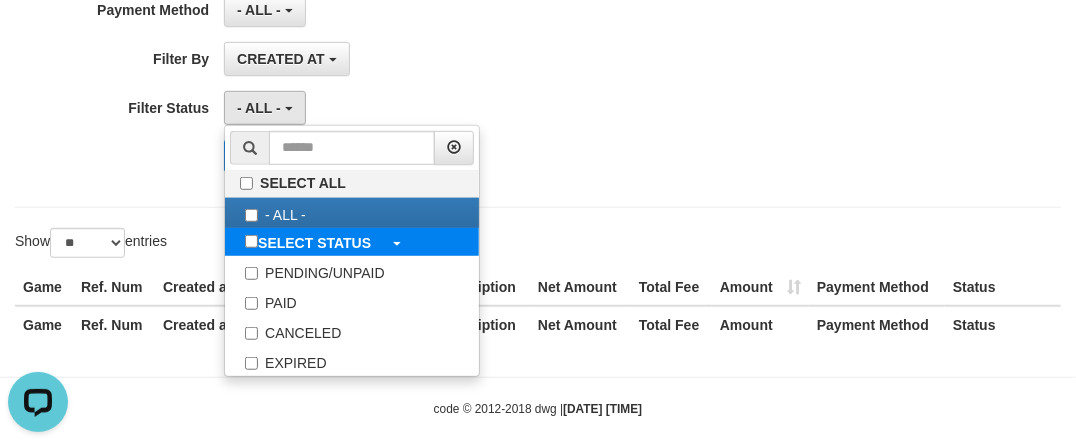 select on "*" 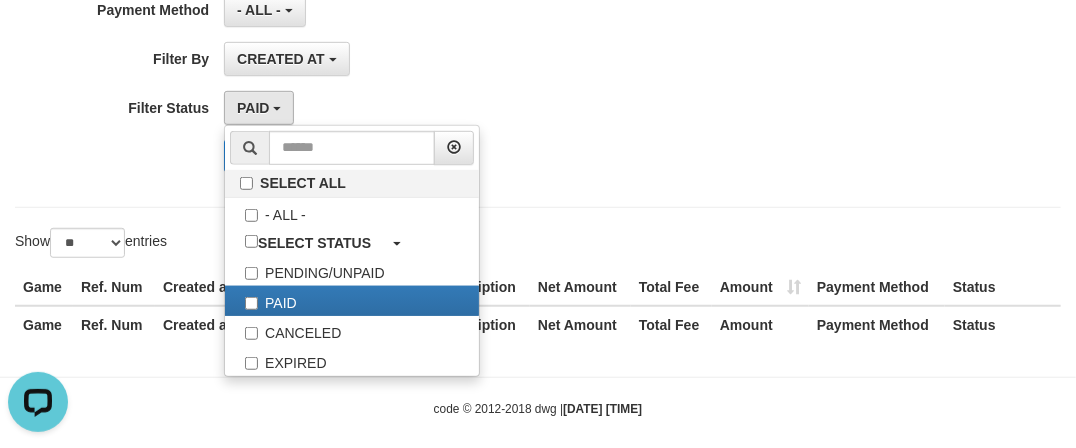 click on "CREATED AT
PAID AT
CREATED AT" at bounding box center (485, 59) 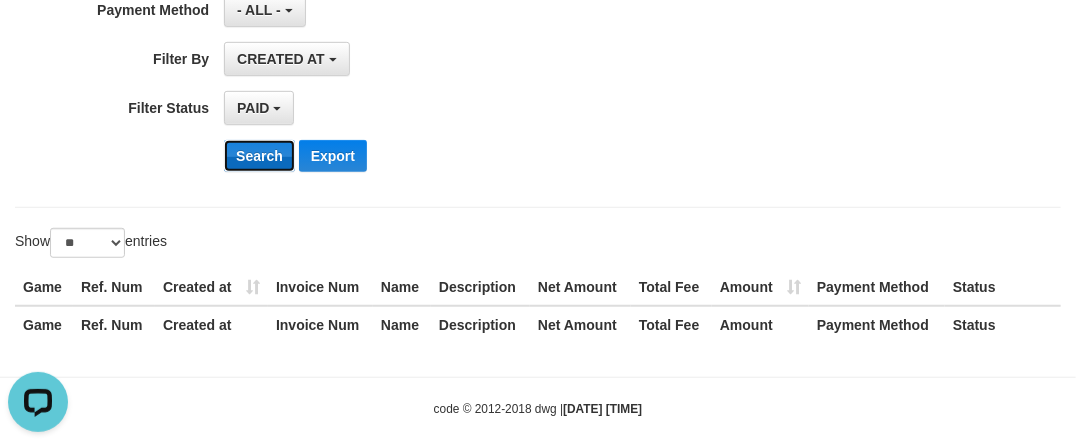 click on "Search" at bounding box center [259, 156] 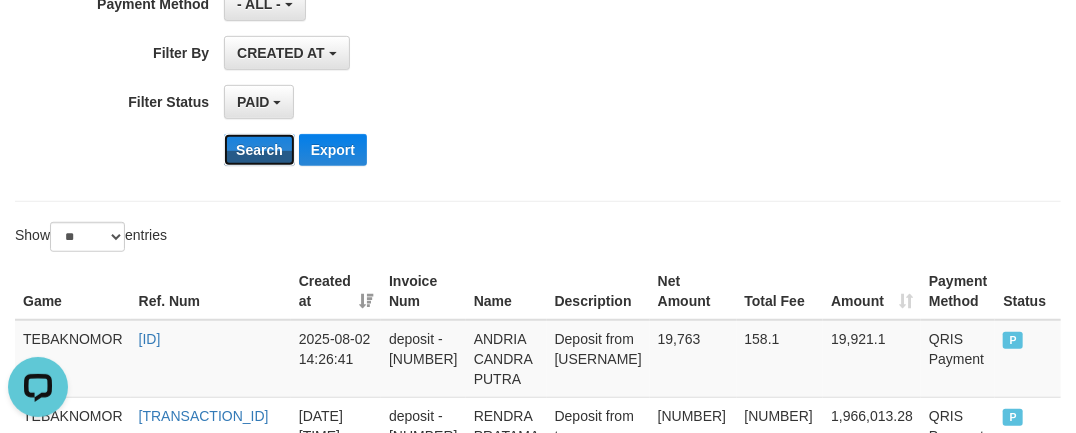 scroll, scrollTop: 793, scrollLeft: 0, axis: vertical 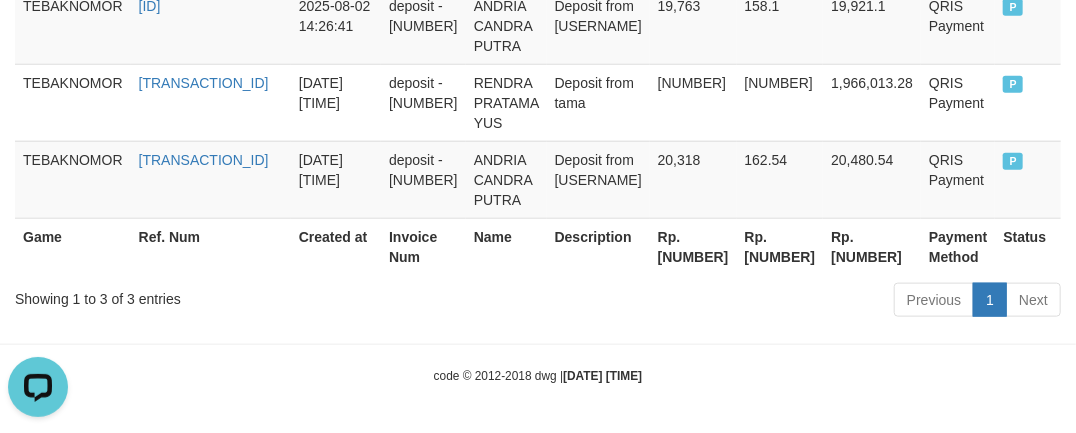 click on "Rp. [NUMBER]" at bounding box center (693, 246) 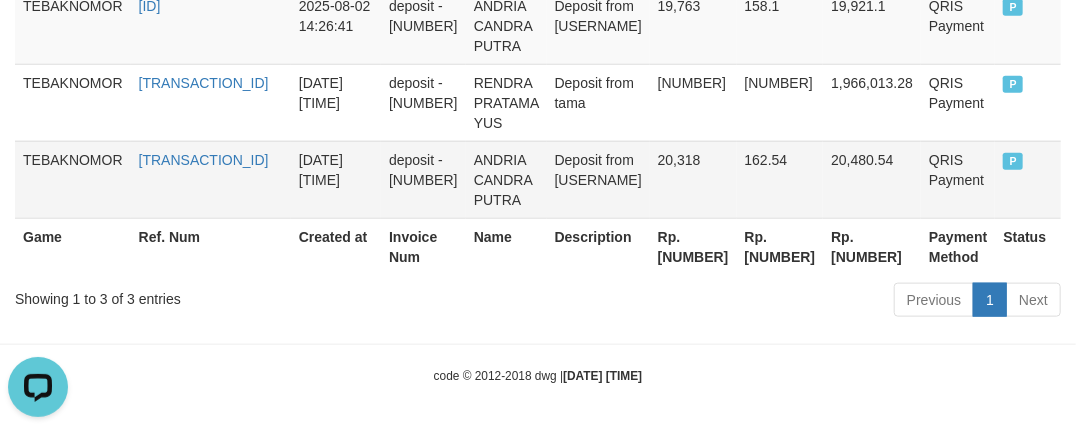 click on "Deposit from [USERNAME]" at bounding box center [598, 179] 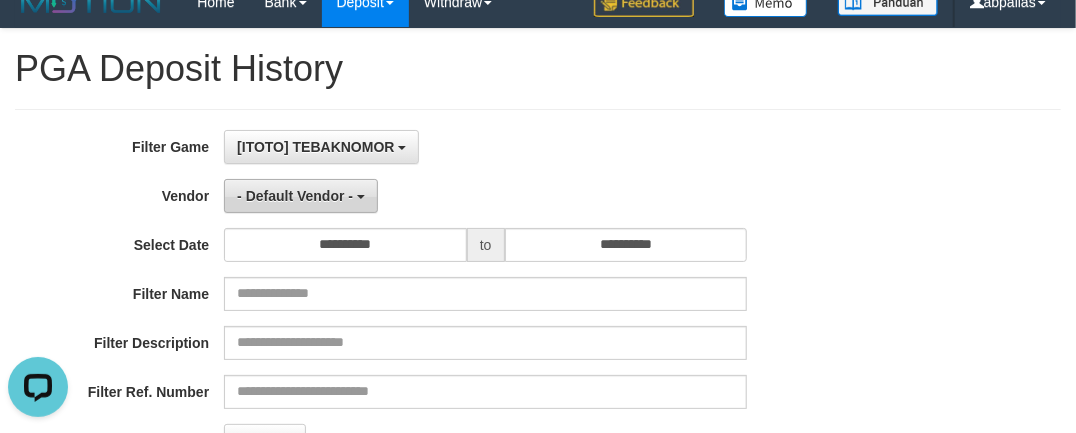 scroll, scrollTop: 0, scrollLeft: 0, axis: both 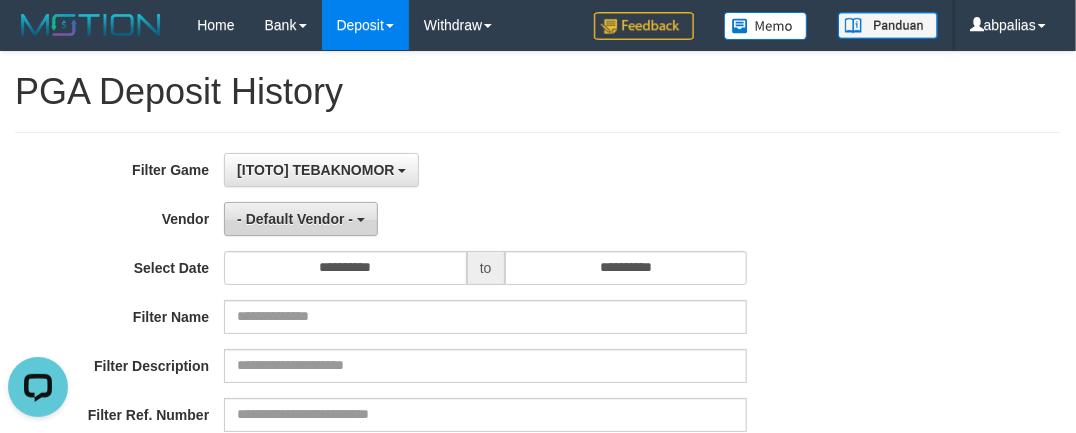 drag, startPoint x: 275, startPoint y: 210, endPoint x: 280, endPoint y: 223, distance: 13.928389 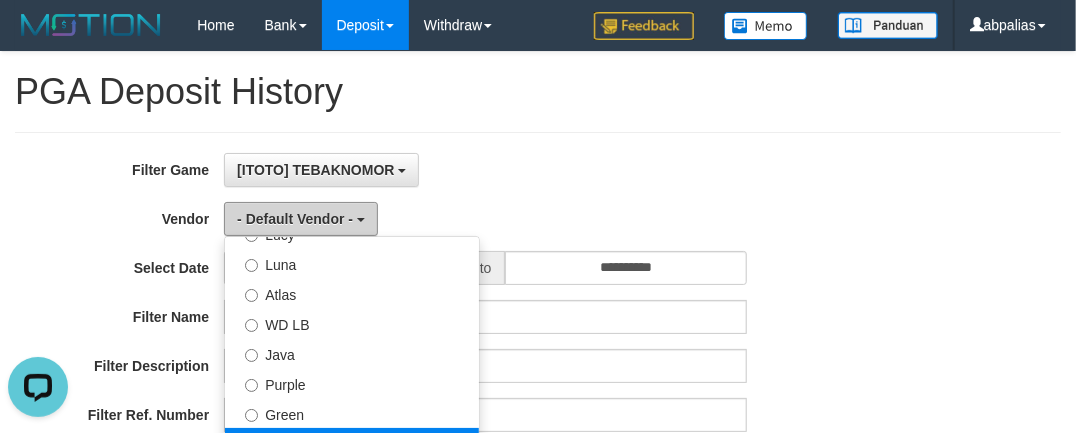 scroll, scrollTop: 181, scrollLeft: 0, axis: vertical 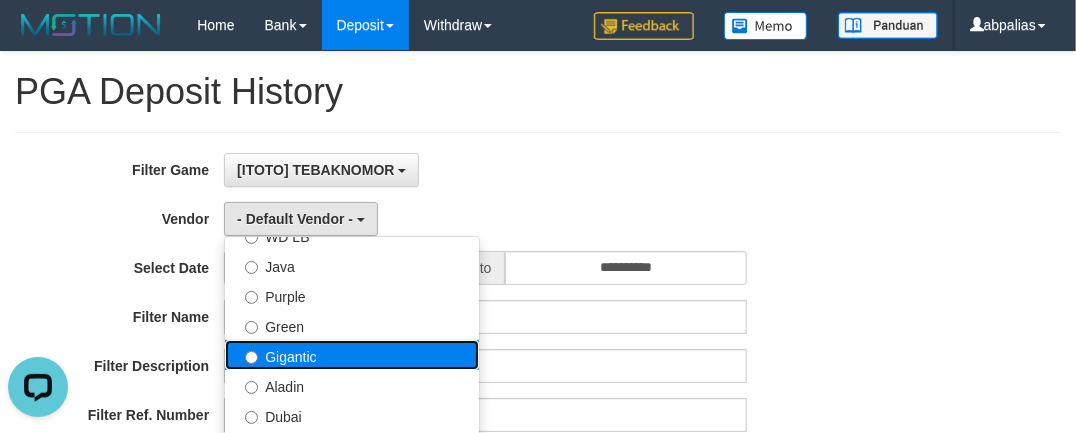 click on "Gigantic" at bounding box center [352, 355] 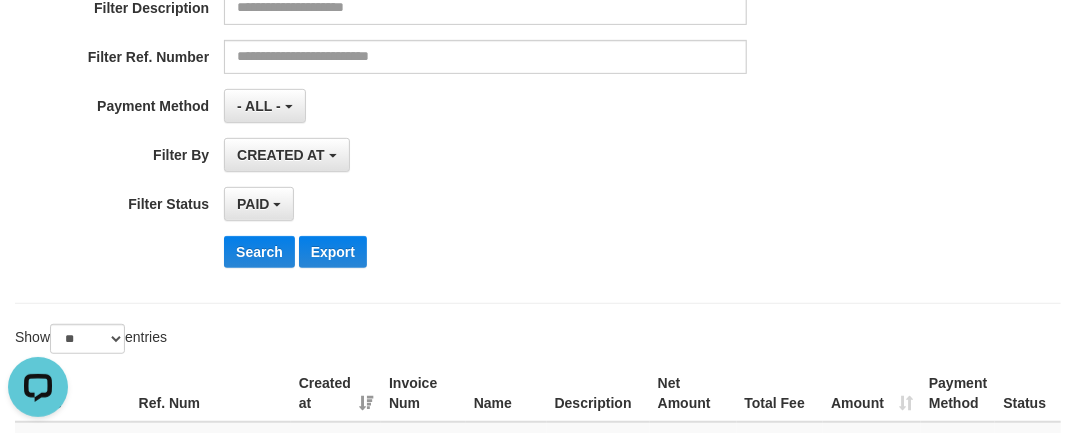 scroll, scrollTop: 454, scrollLeft: 0, axis: vertical 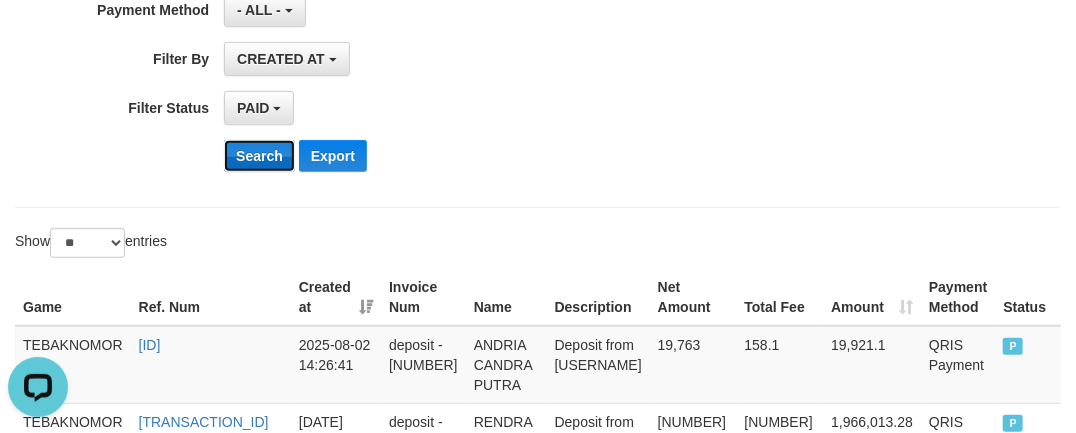 click on "Search" at bounding box center [259, 156] 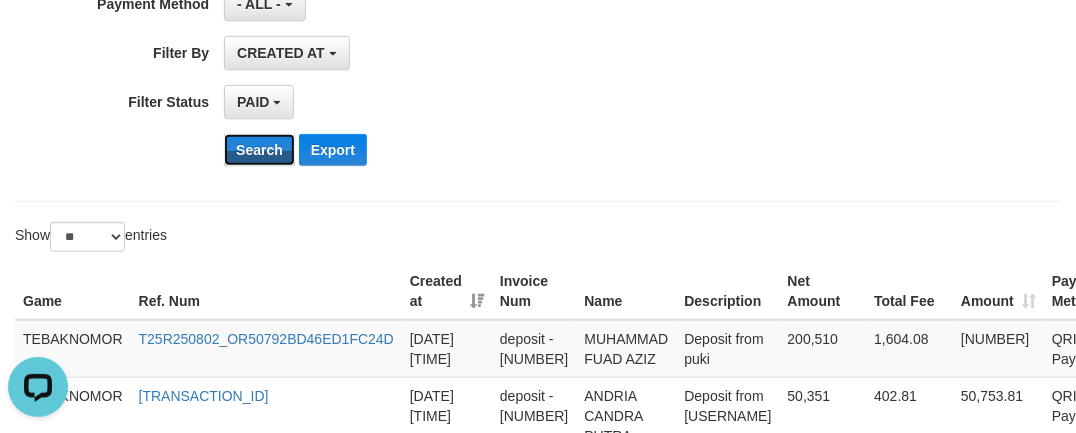 scroll, scrollTop: 850, scrollLeft: 0, axis: vertical 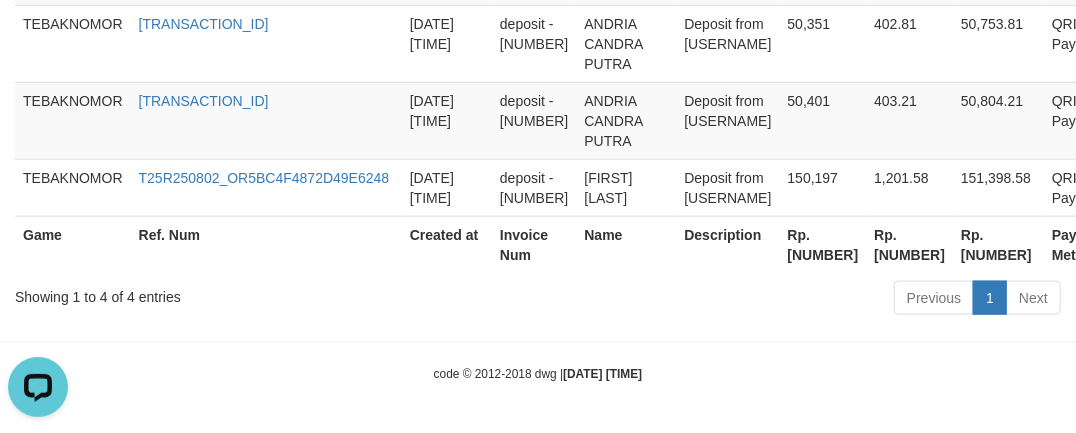 click on "Rp. [NUMBER]" at bounding box center (823, 244) 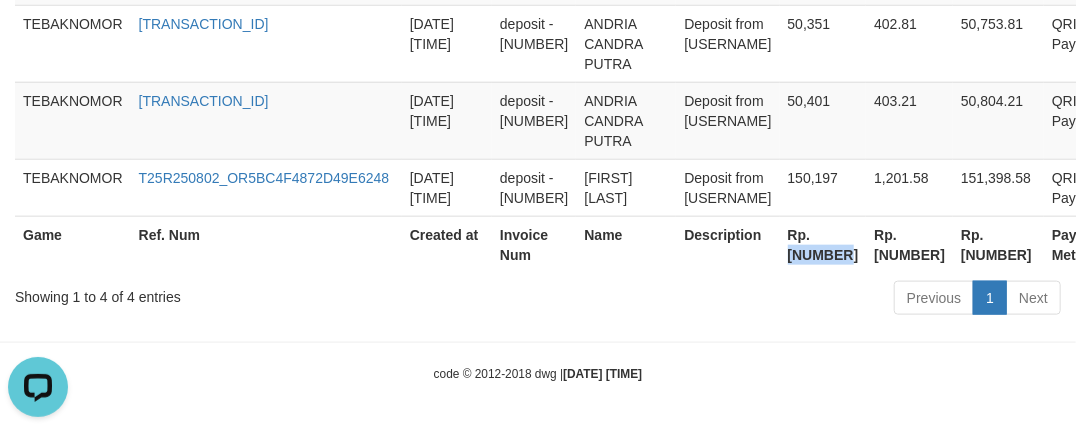 click on "Rp. [NUMBER]" at bounding box center [823, 244] 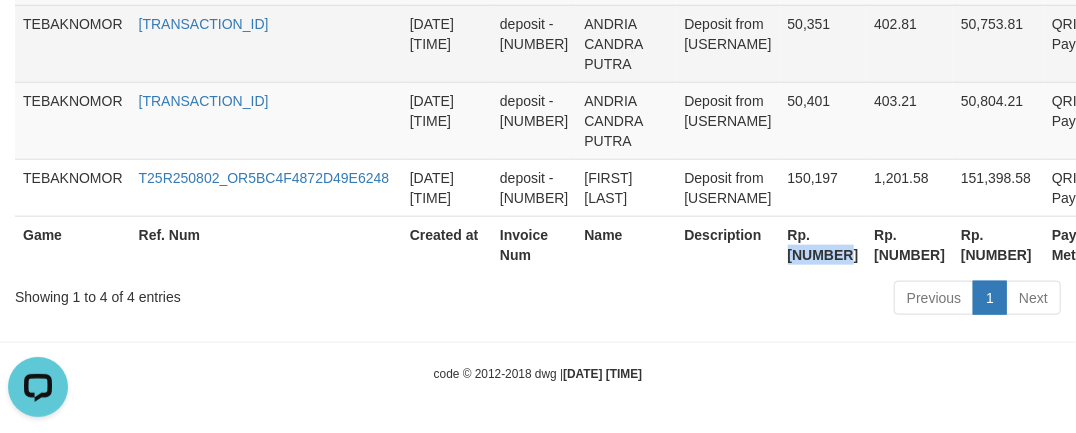 copy on "[AMOUNT]" 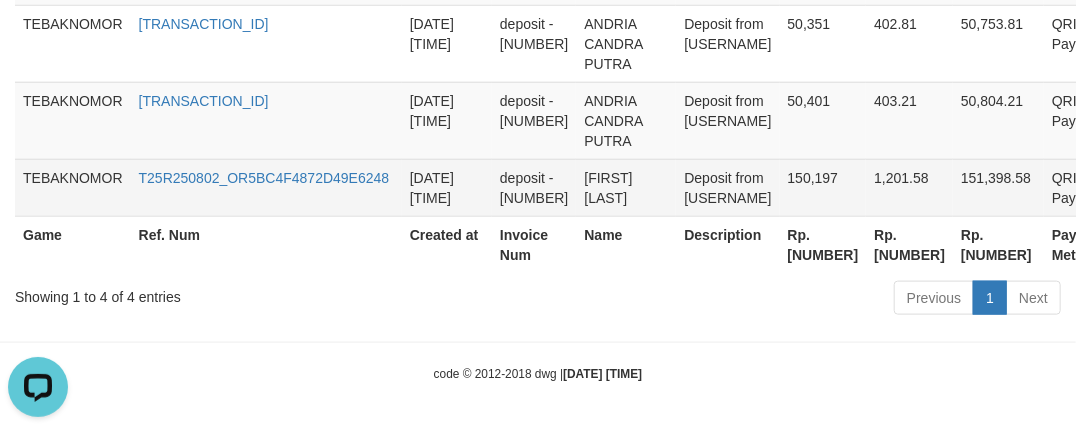click on "deposit - [NUMBER]" at bounding box center (534, 187) 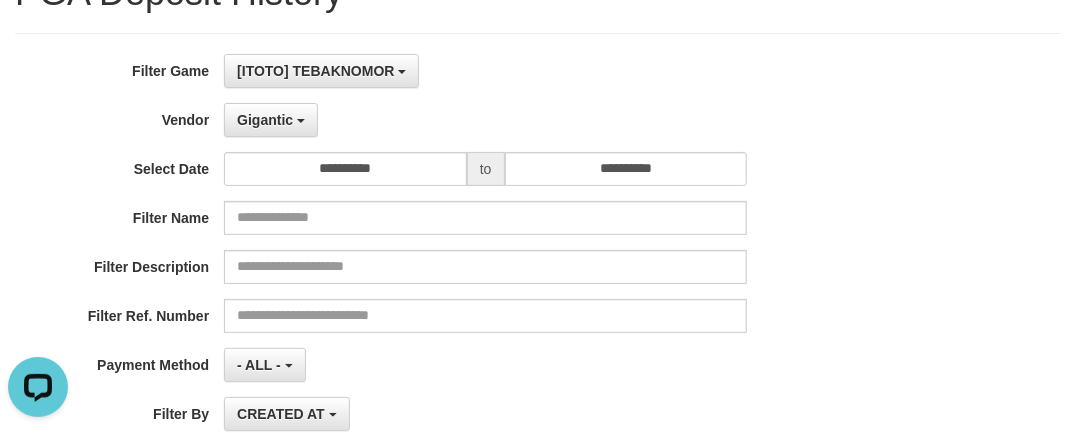 scroll, scrollTop: 0, scrollLeft: 0, axis: both 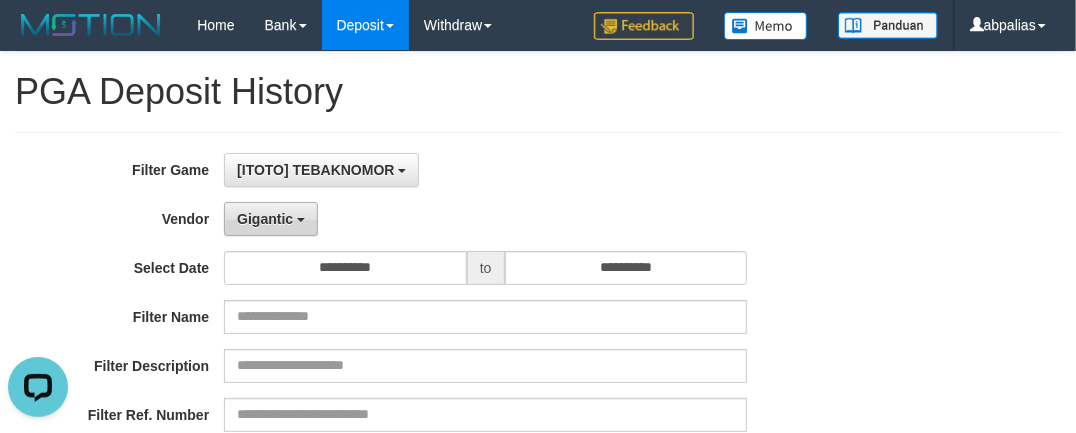 click on "Gigantic" at bounding box center (271, 219) 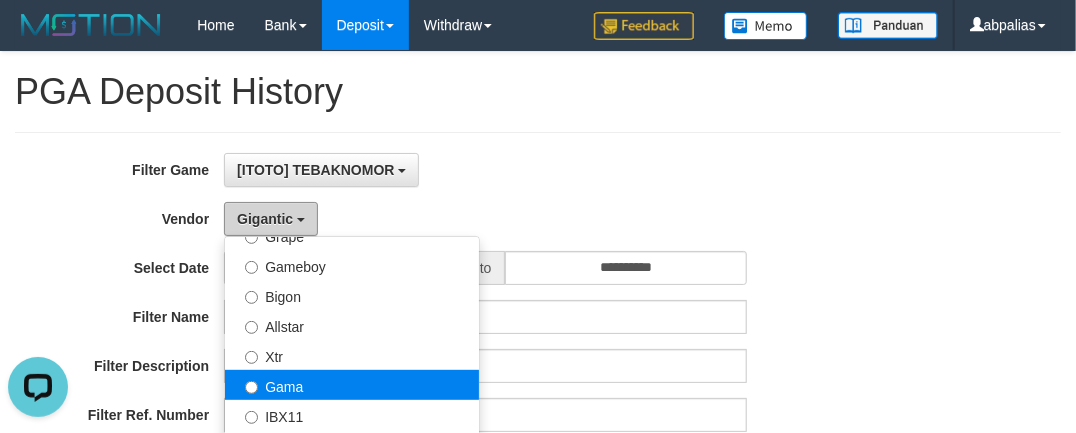 scroll, scrollTop: 454, scrollLeft: 0, axis: vertical 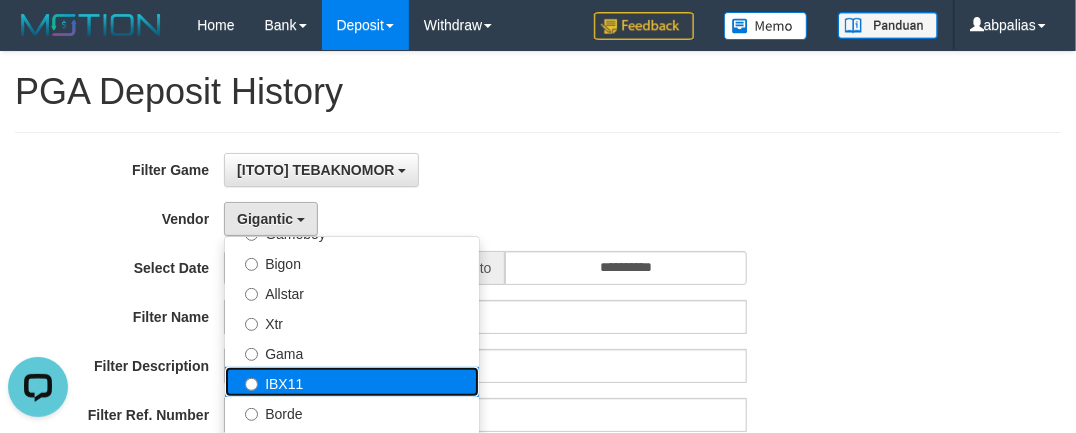 click on "IBX11" at bounding box center [352, 382] 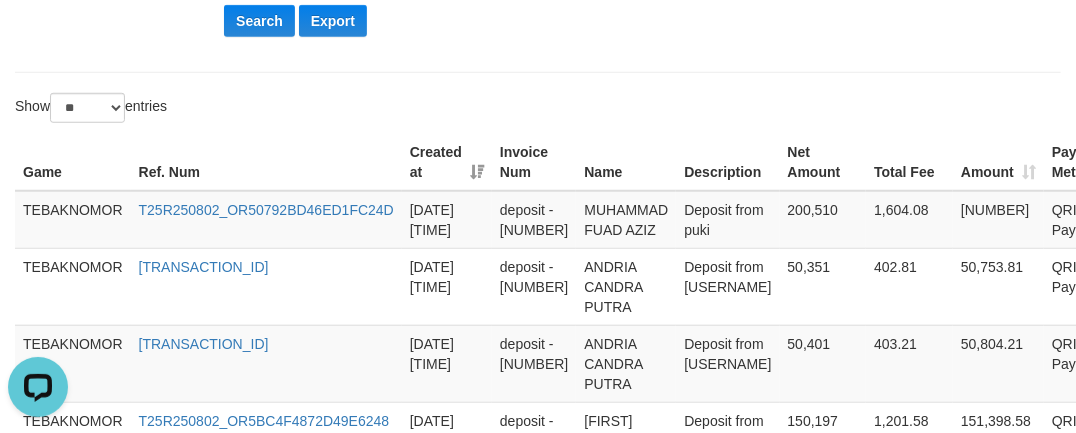 scroll, scrollTop: 305, scrollLeft: 0, axis: vertical 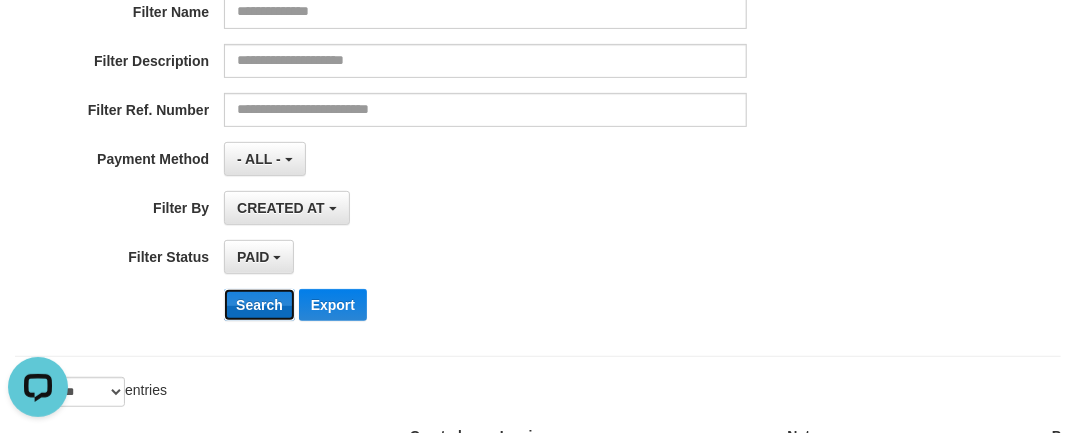 click on "Search" at bounding box center (259, 305) 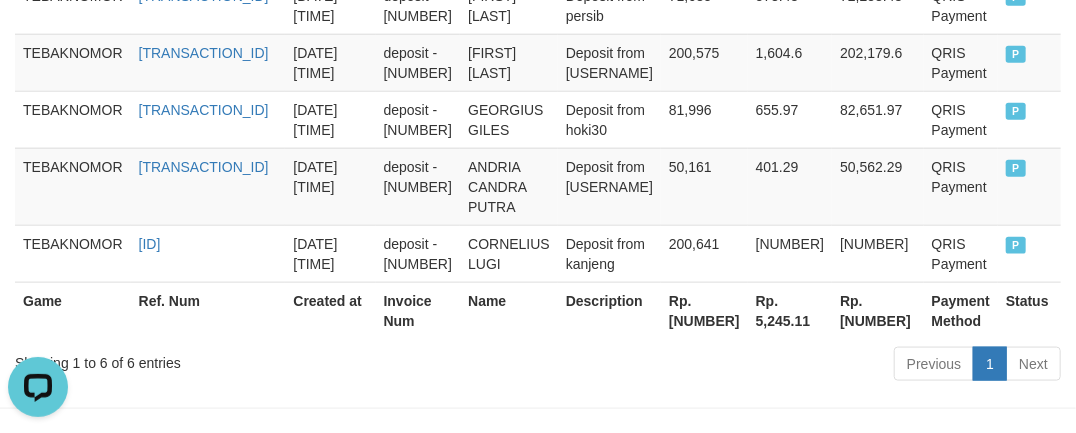 scroll, scrollTop: 984, scrollLeft: 0, axis: vertical 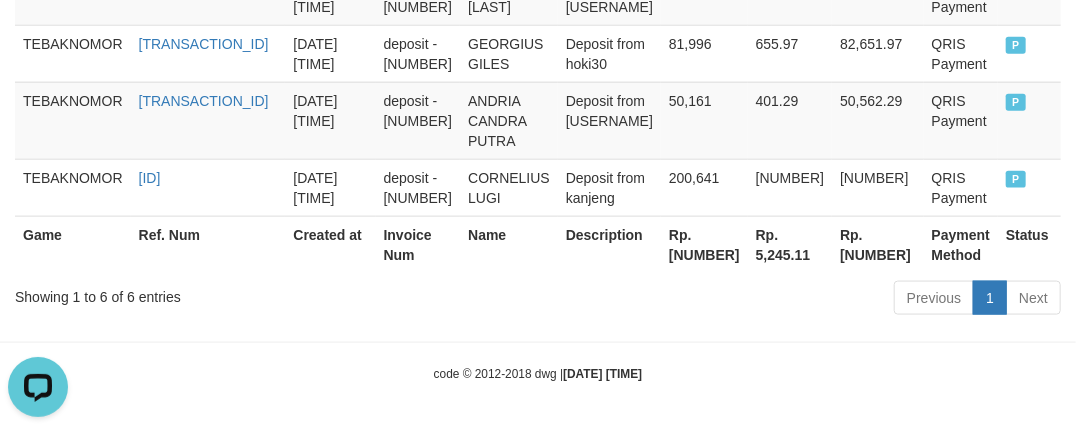 click on "Rp. [NUMBER]" at bounding box center (704, 244) 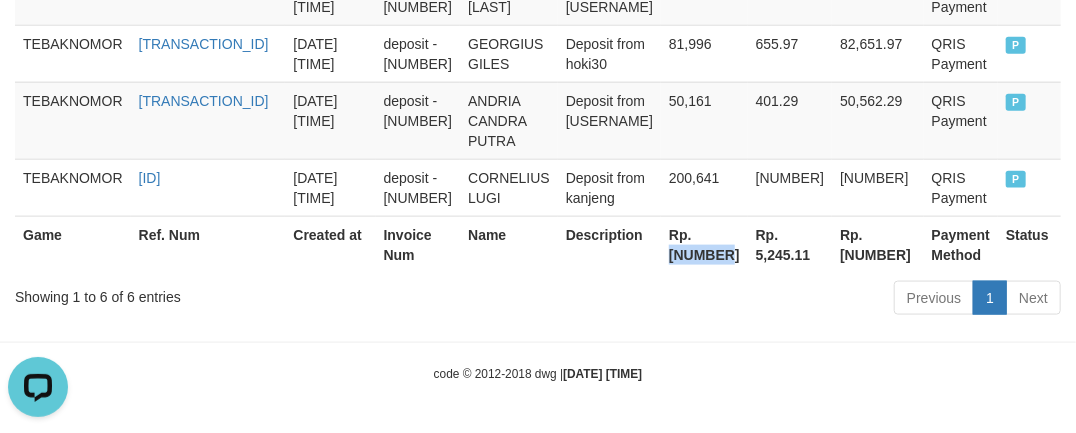 click on "Rp. [NUMBER]" at bounding box center [704, 244] 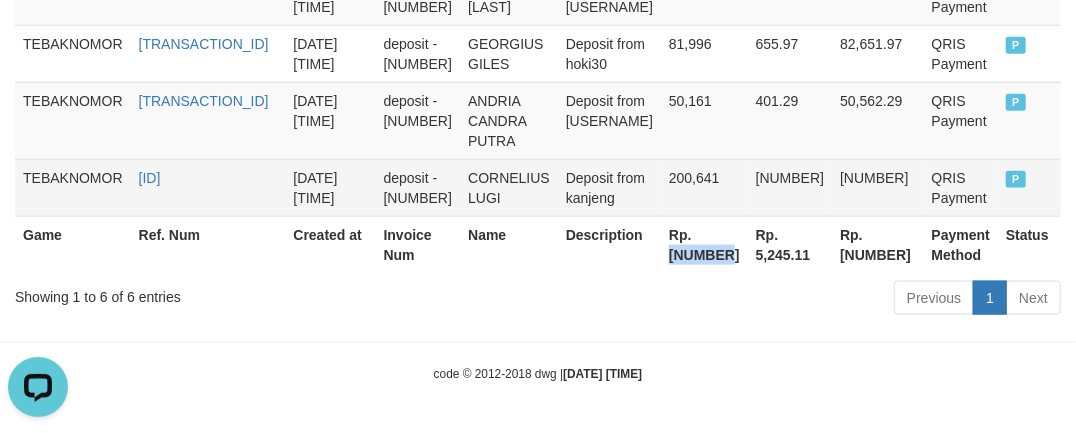 copy on "655,638" 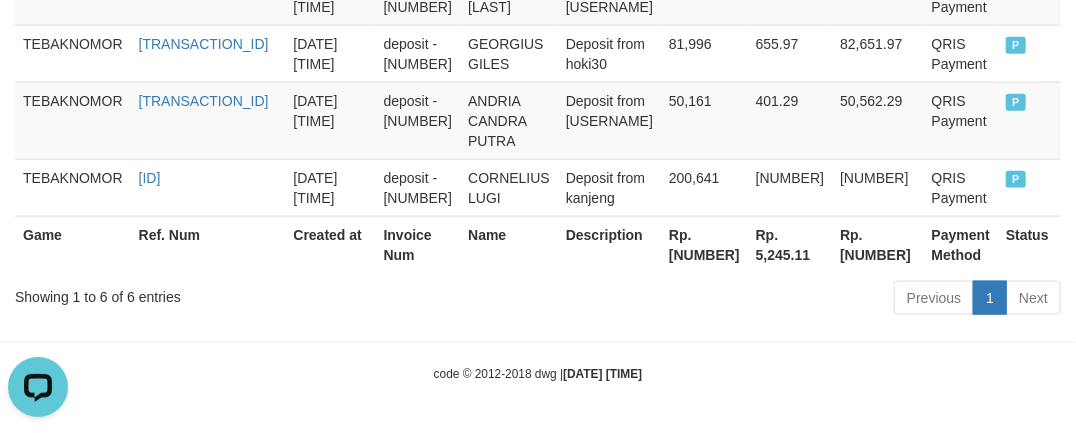 click on "Created at" at bounding box center [330, 244] 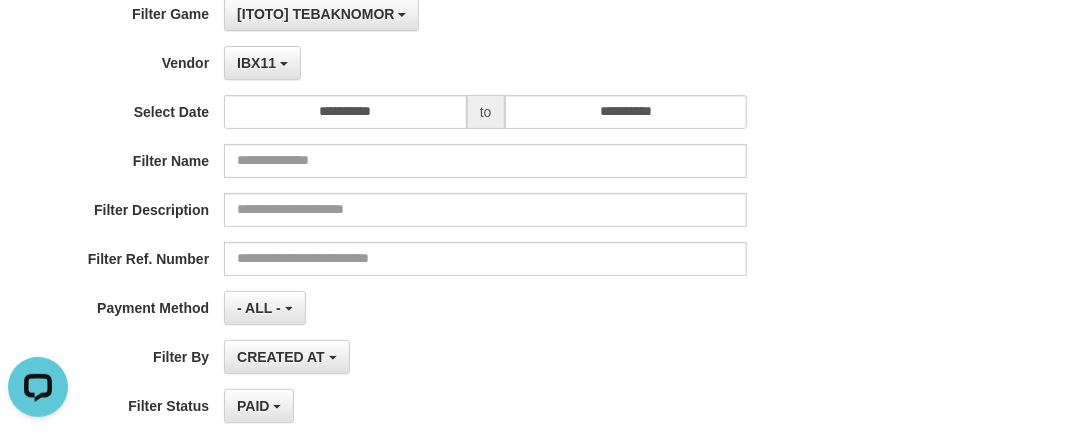 scroll, scrollTop: 0, scrollLeft: 0, axis: both 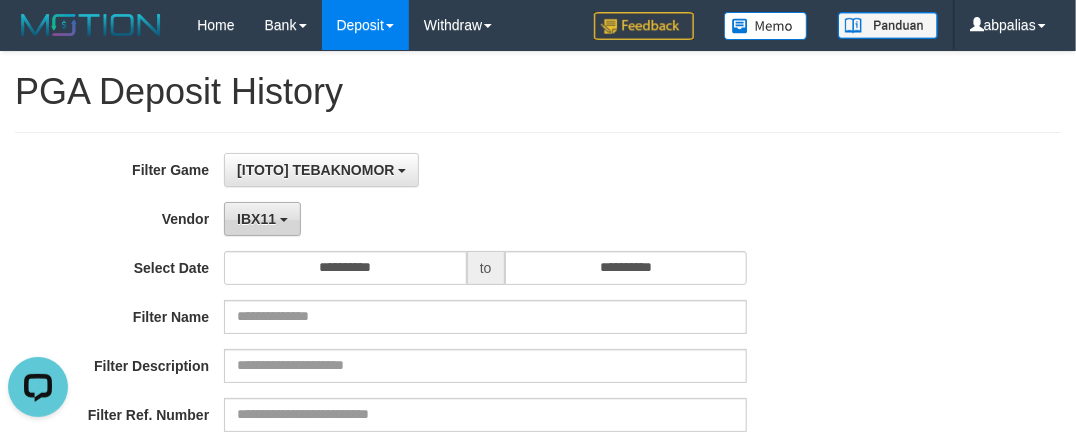 click on "IBX11" at bounding box center (256, 219) 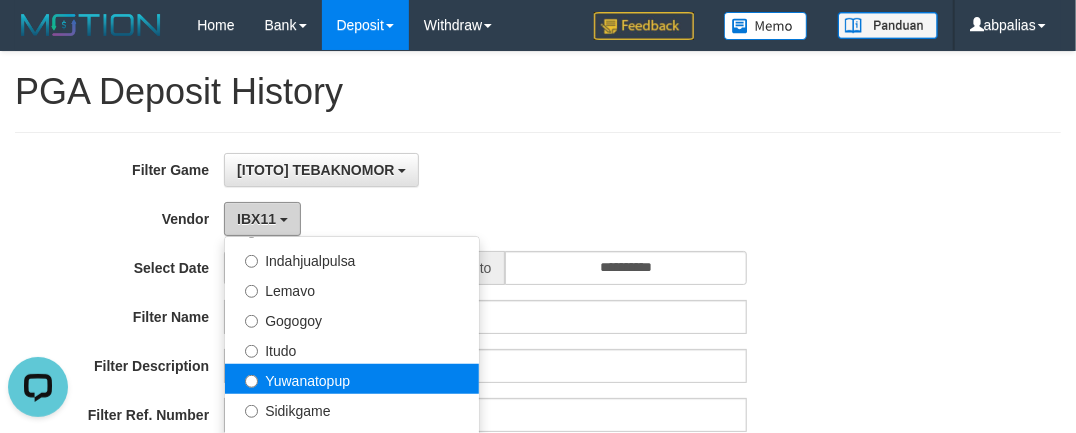 scroll, scrollTop: 655, scrollLeft: 0, axis: vertical 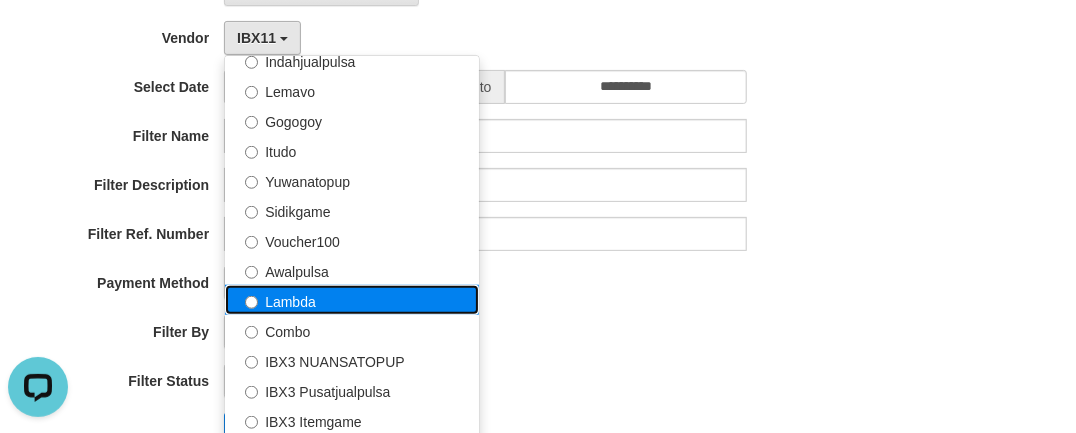 click on "Lambda" at bounding box center [352, 300] 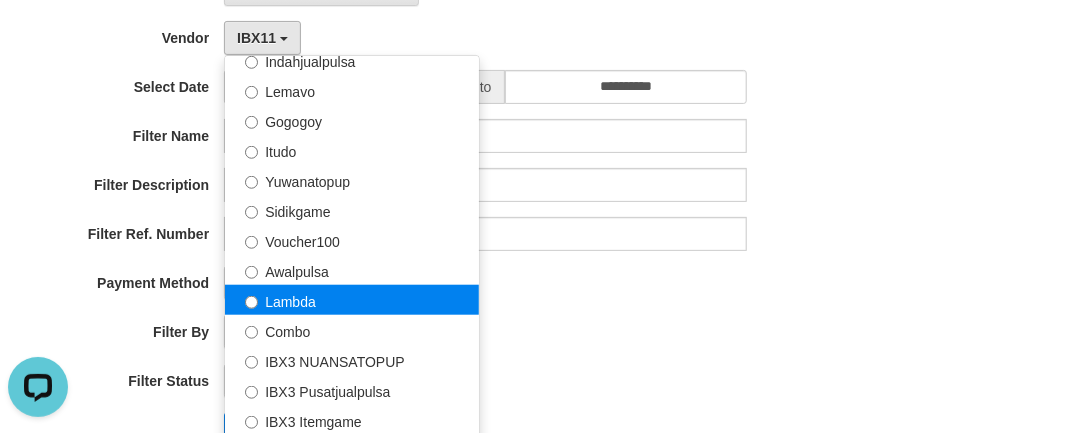 select on "**********" 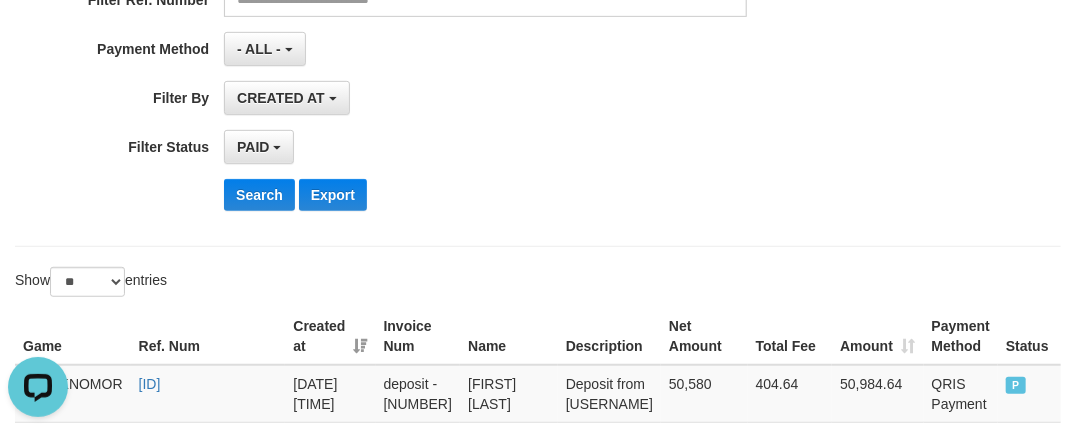 scroll, scrollTop: 545, scrollLeft: 0, axis: vertical 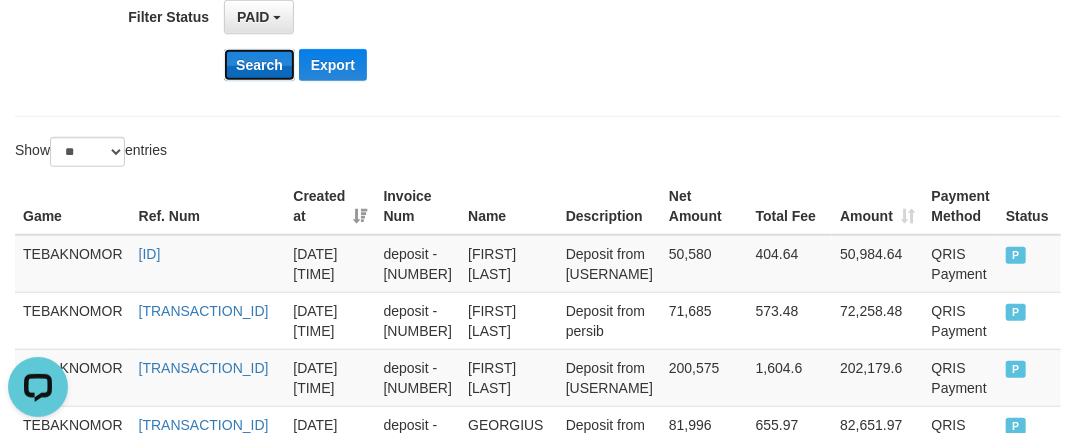 click on "Search" at bounding box center [259, 65] 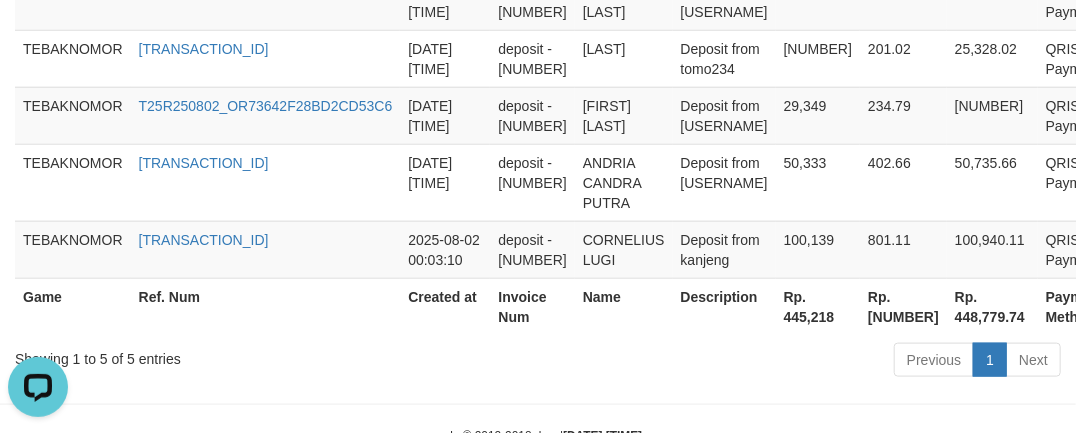 scroll, scrollTop: 887, scrollLeft: 0, axis: vertical 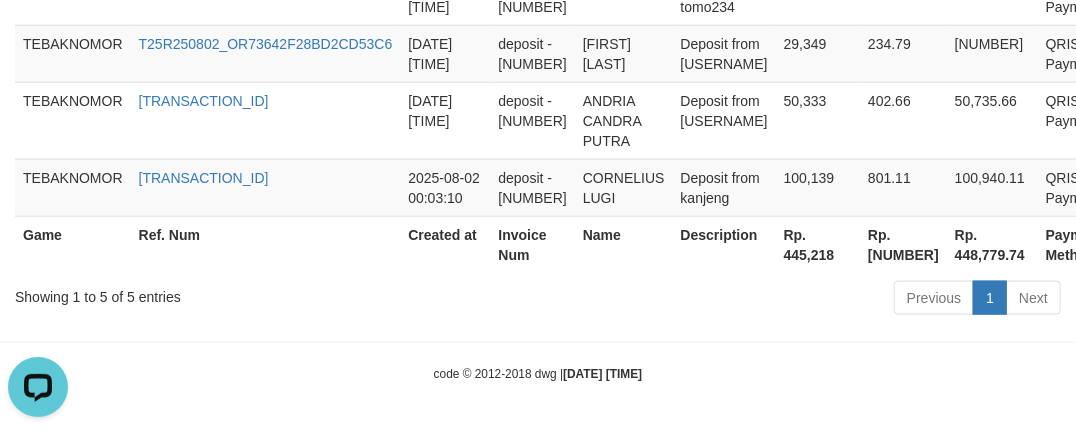 click on "Rp. 445,218" at bounding box center [818, 244] 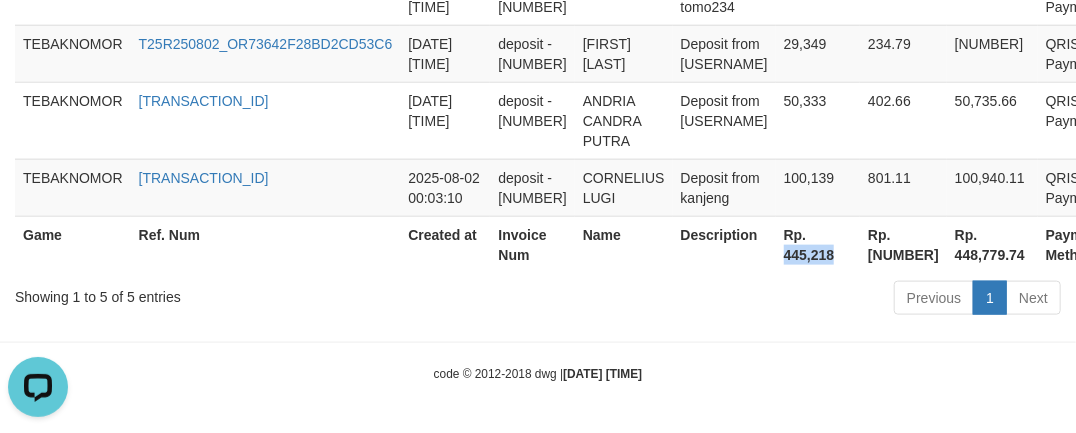 click on "Rp. 445,218" at bounding box center (818, 244) 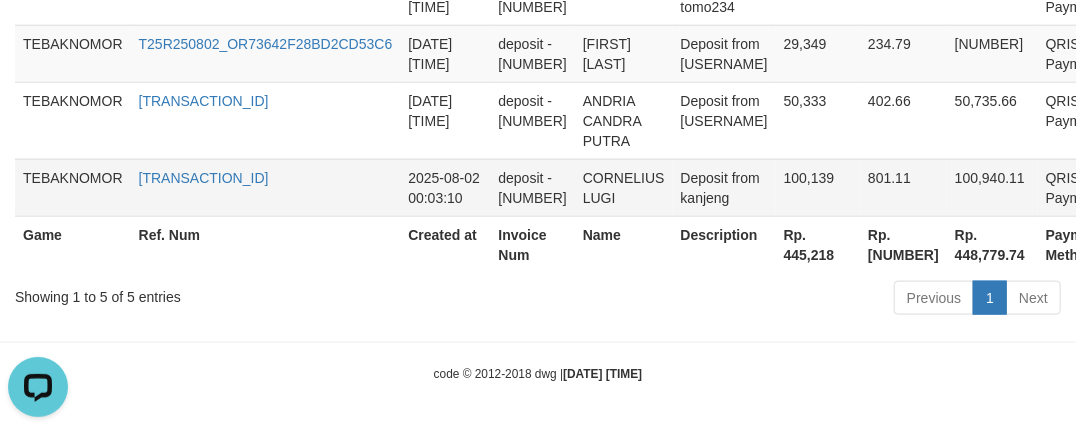 click on "Deposit from kanjeng" at bounding box center (724, 187) 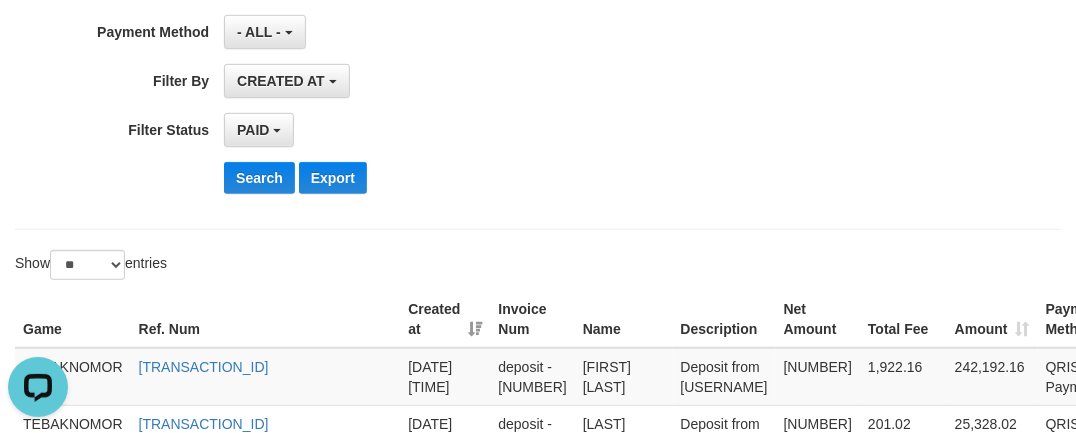 scroll, scrollTop: 0, scrollLeft: 0, axis: both 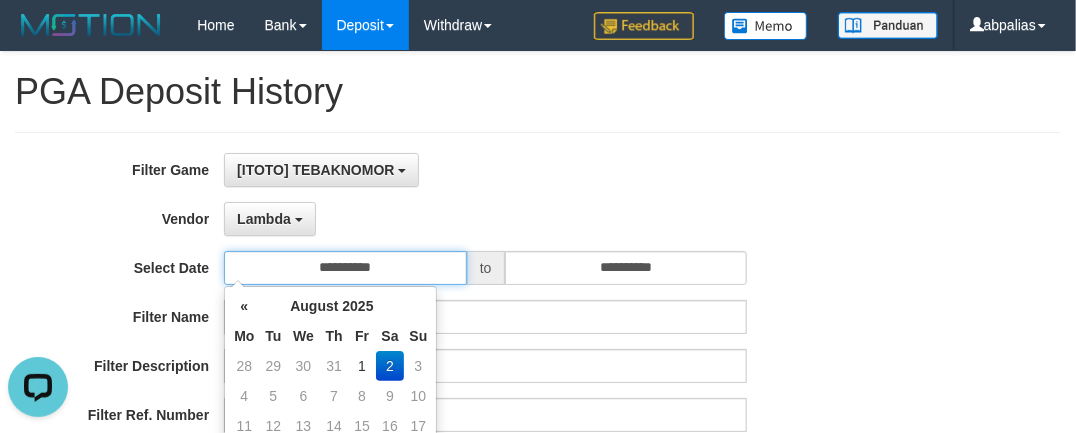 click on "**********" at bounding box center [345, 268] 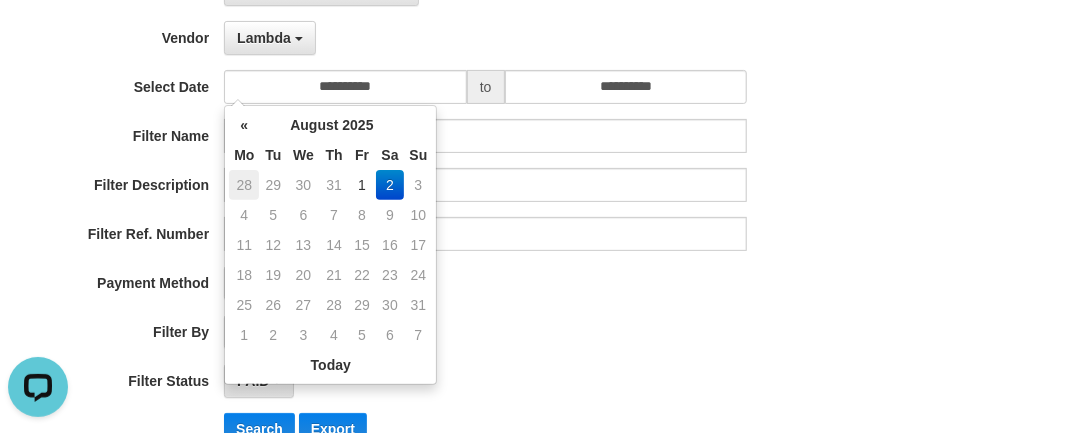 click on "28" at bounding box center (244, 185) 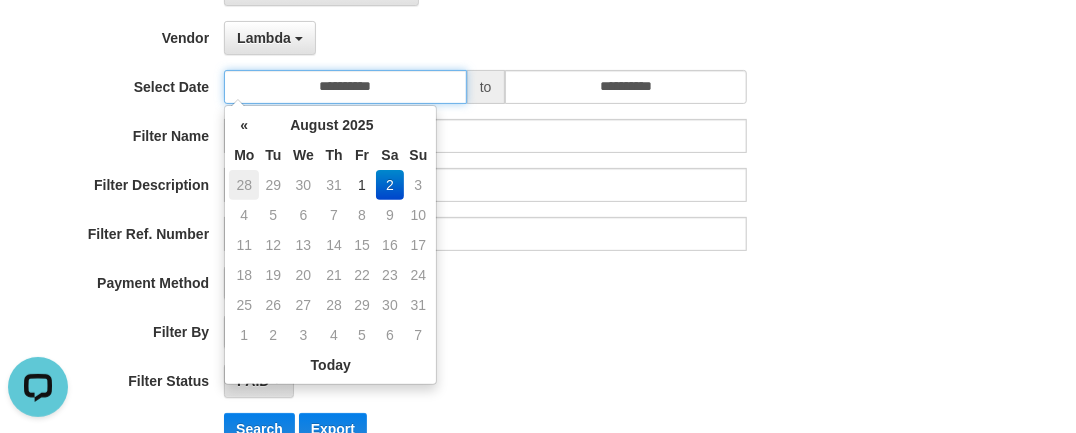 type on "**********" 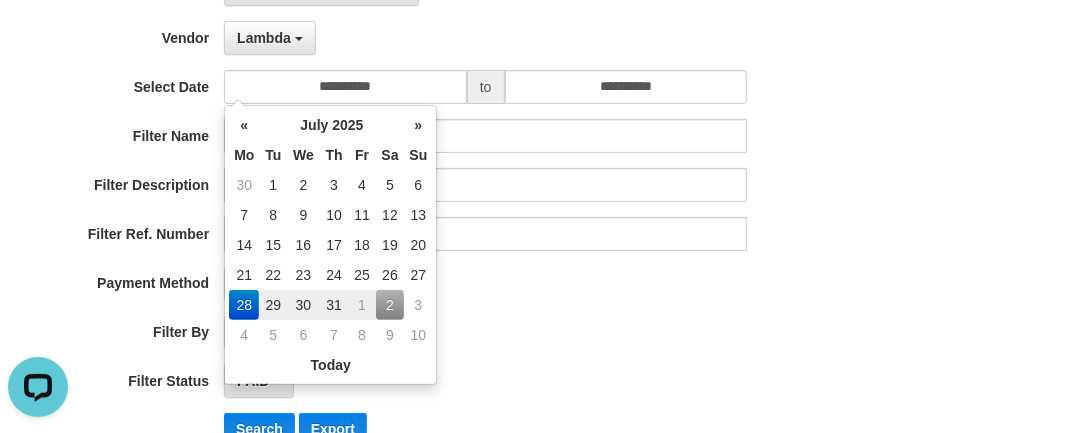 click on "**********" at bounding box center (538, 216) 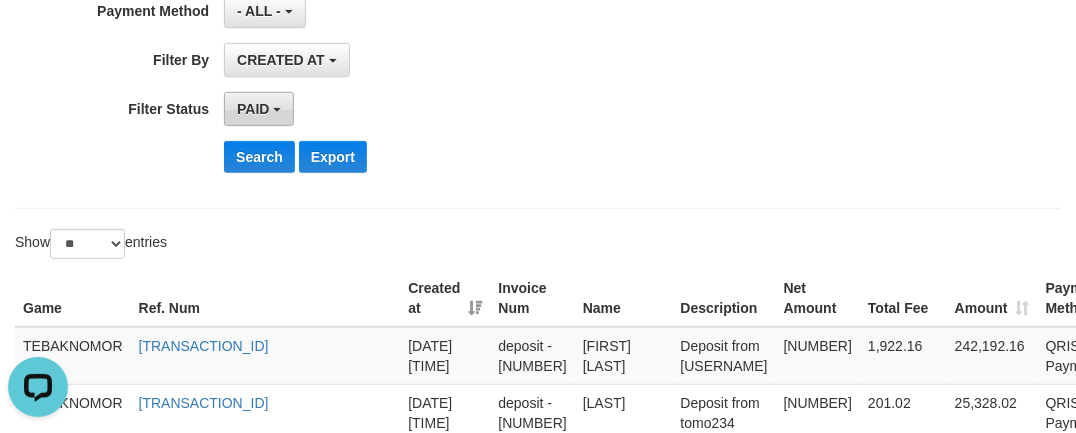 scroll, scrollTop: 454, scrollLeft: 0, axis: vertical 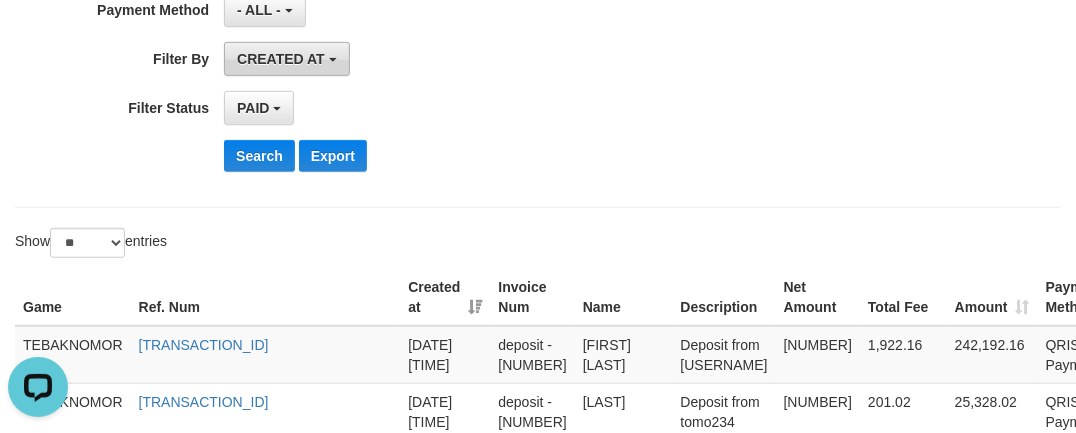 click on "CREATED AT" at bounding box center [287, 59] 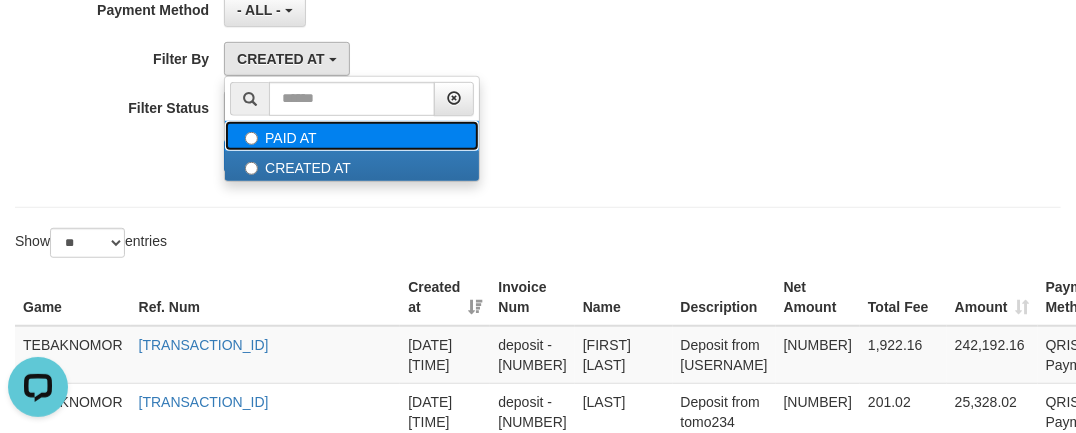 click on "PAID AT" at bounding box center [352, 136] 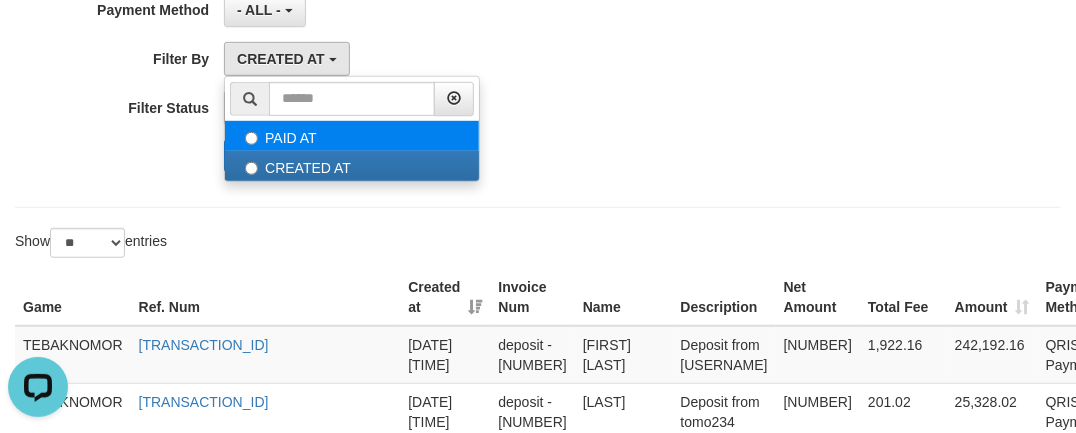 select on "*" 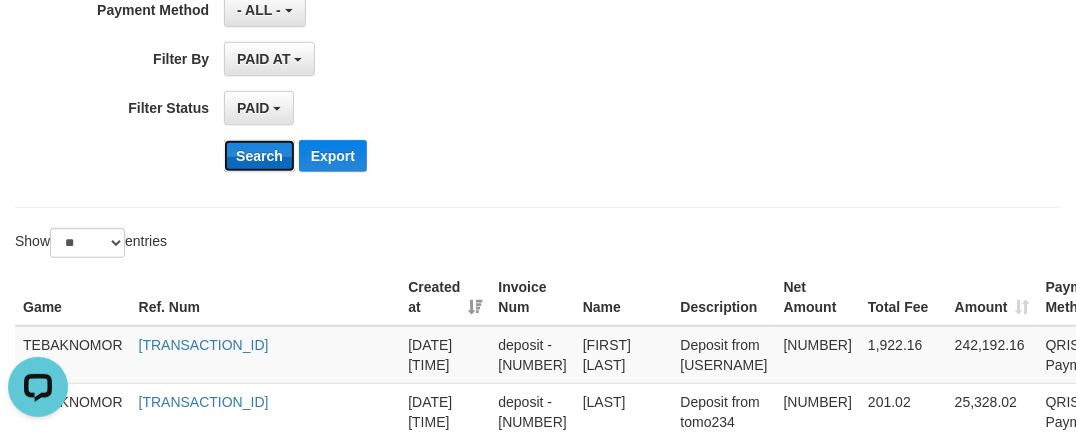 click on "Search" at bounding box center (259, 156) 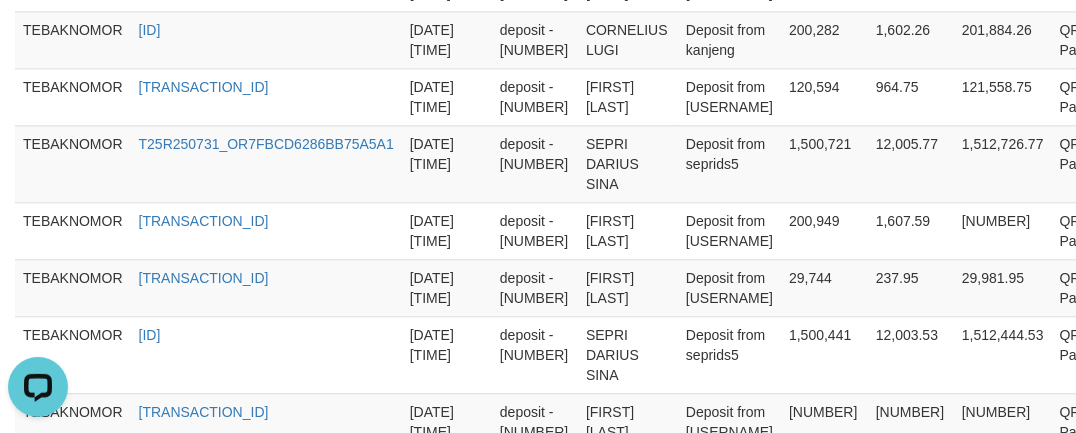 scroll 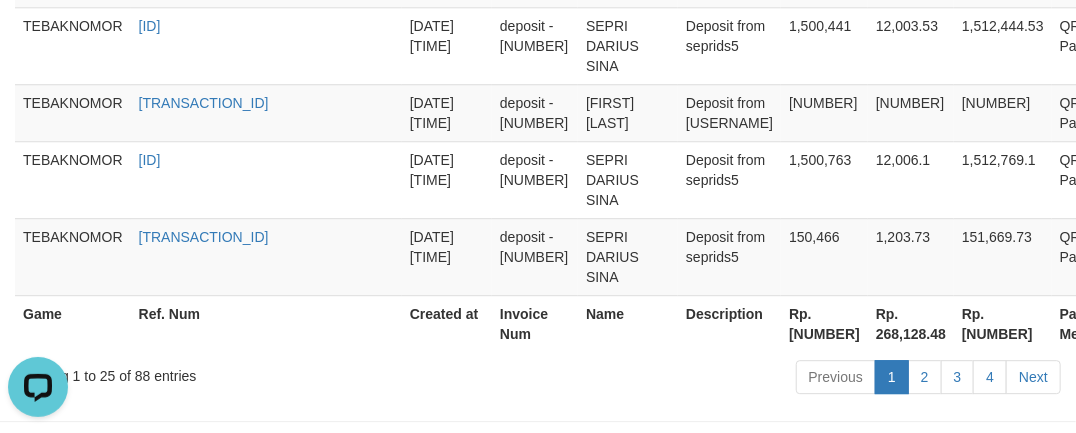 click on "Rp. [NUMBER]" at bounding box center (824, 323) 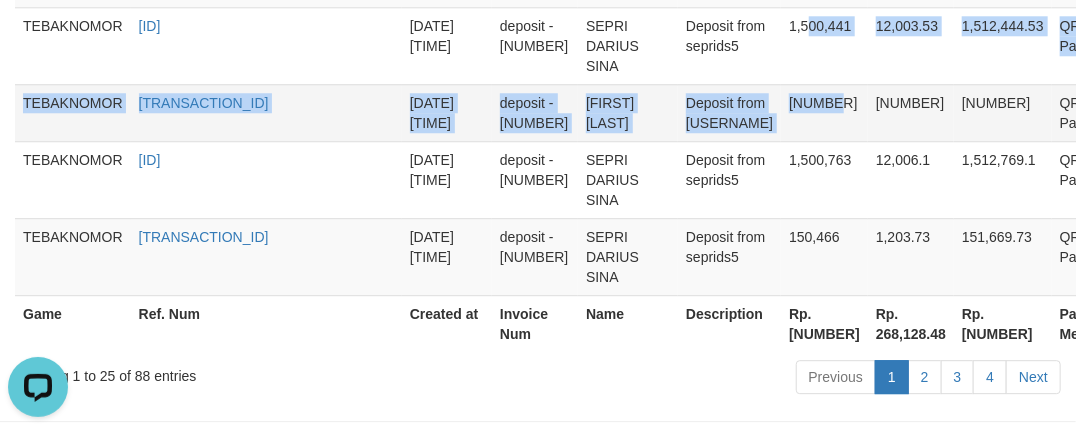 drag, startPoint x: 810, startPoint y: 108, endPoint x: 831, endPoint y: 122, distance: 25.23886 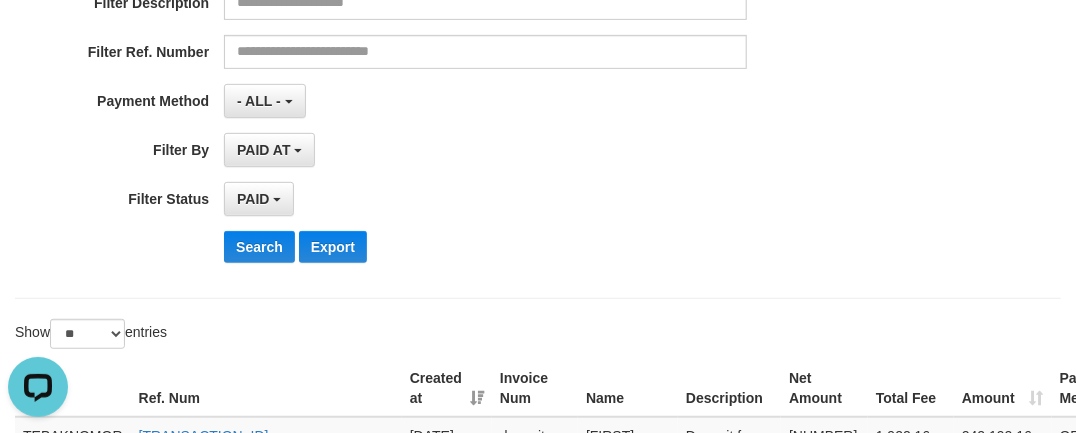 scroll, scrollTop: 71, scrollLeft: 0, axis: vertical 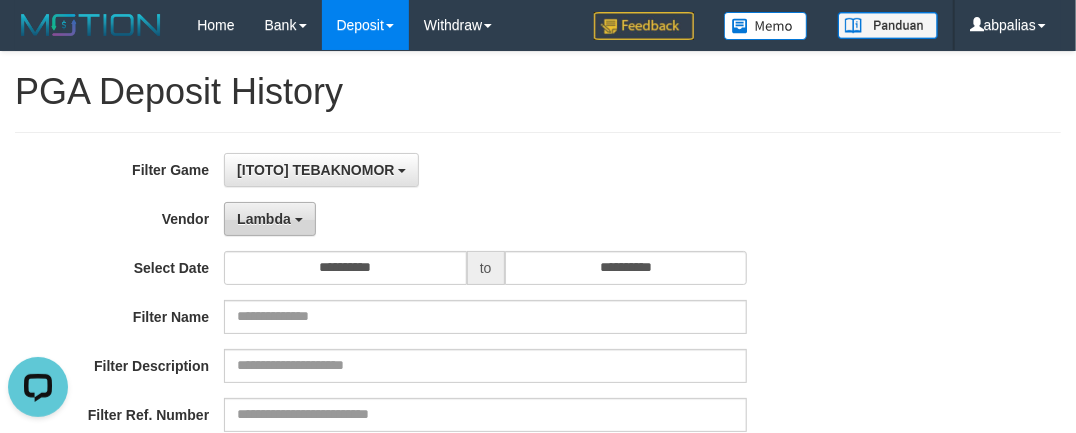 click on "Lambda" at bounding box center [270, 219] 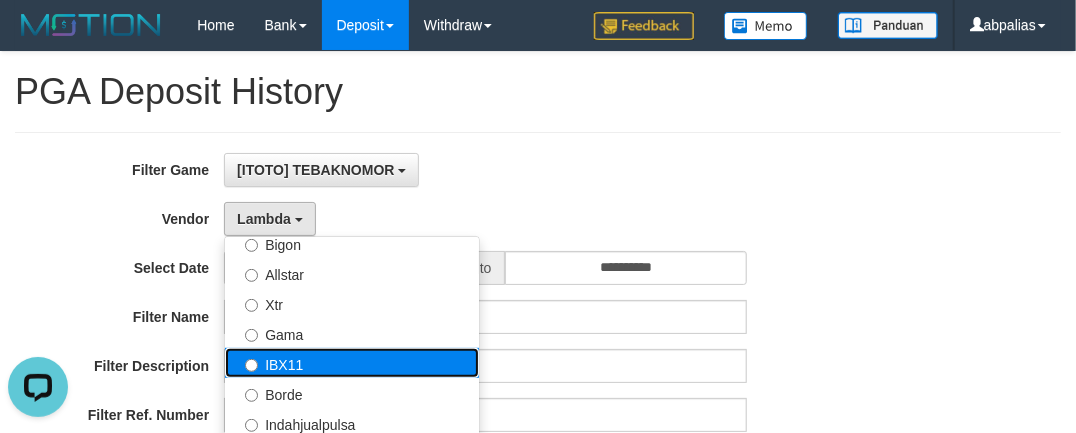click on "IBX11" at bounding box center (352, 363) 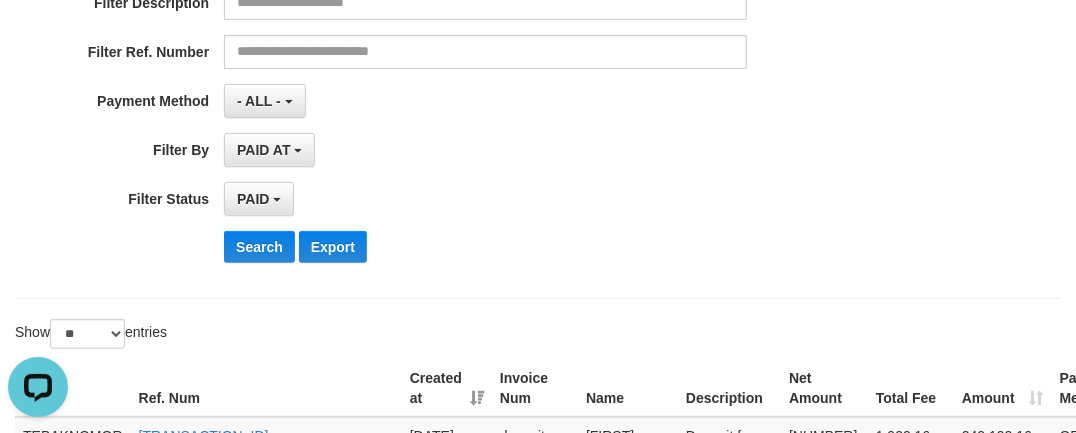 click on "**********" at bounding box center [448, 34] 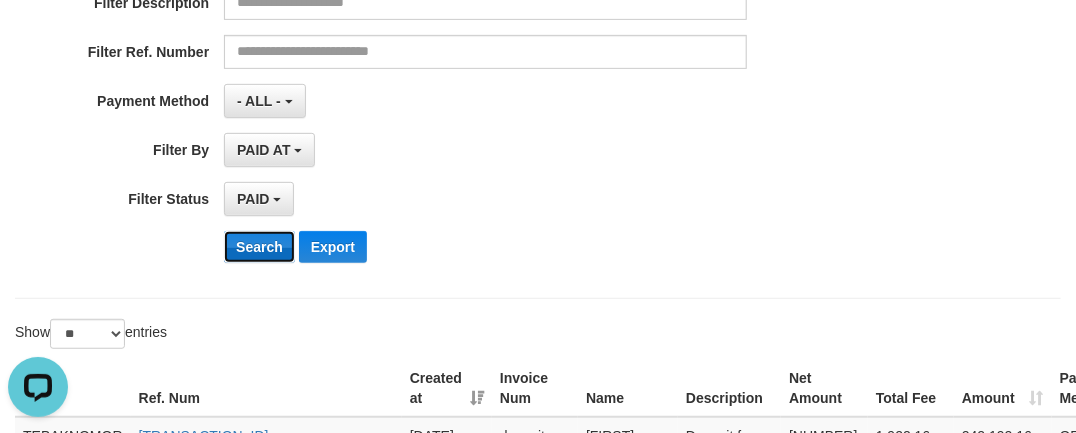 drag, startPoint x: 260, startPoint y: 239, endPoint x: 285, endPoint y: 250, distance: 27.313 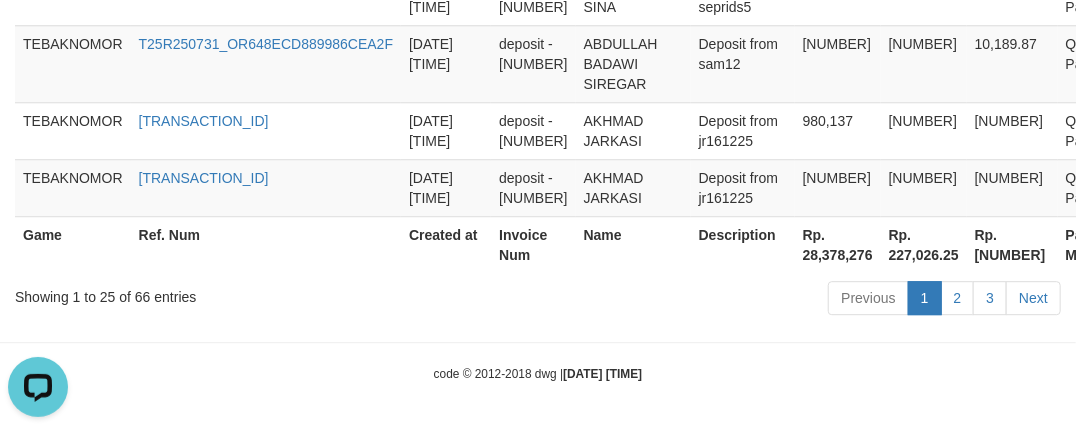 click on "Rp. 28,378,276" at bounding box center [838, 244] 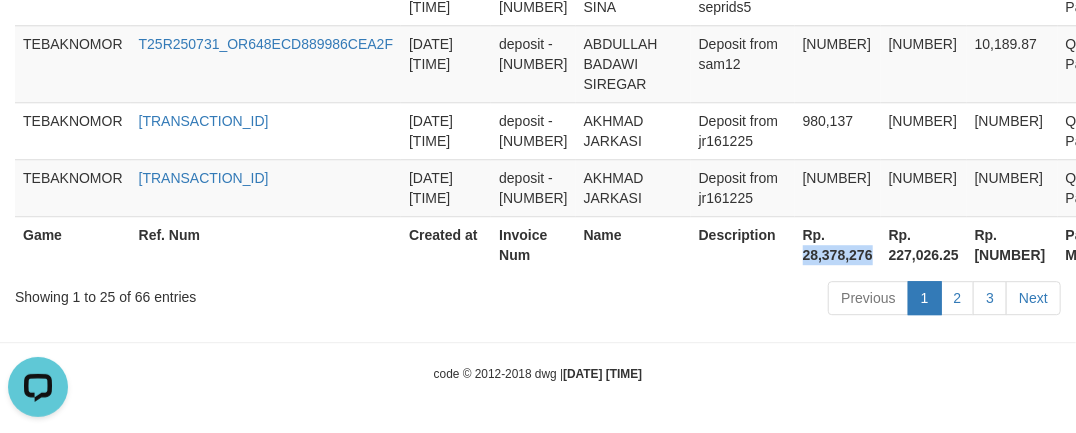 click on "Rp. 28,378,276" at bounding box center (838, 244) 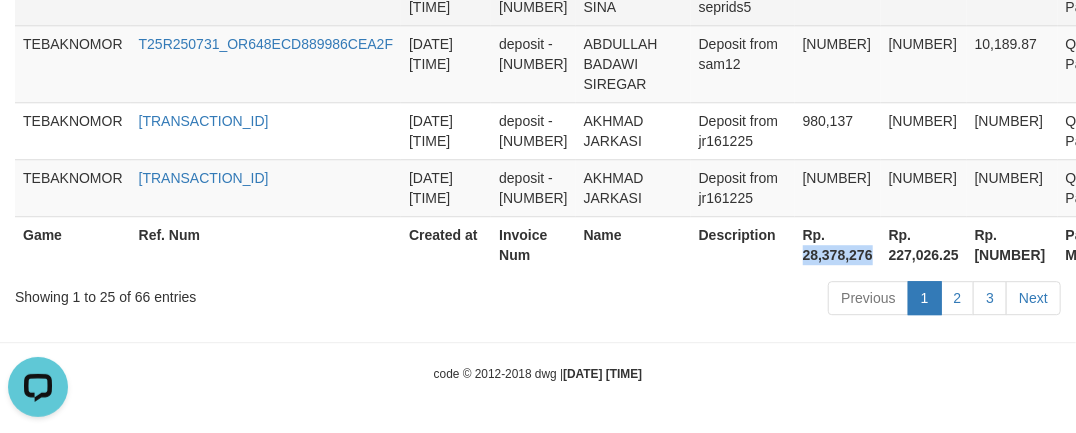 copy on "28,378,276" 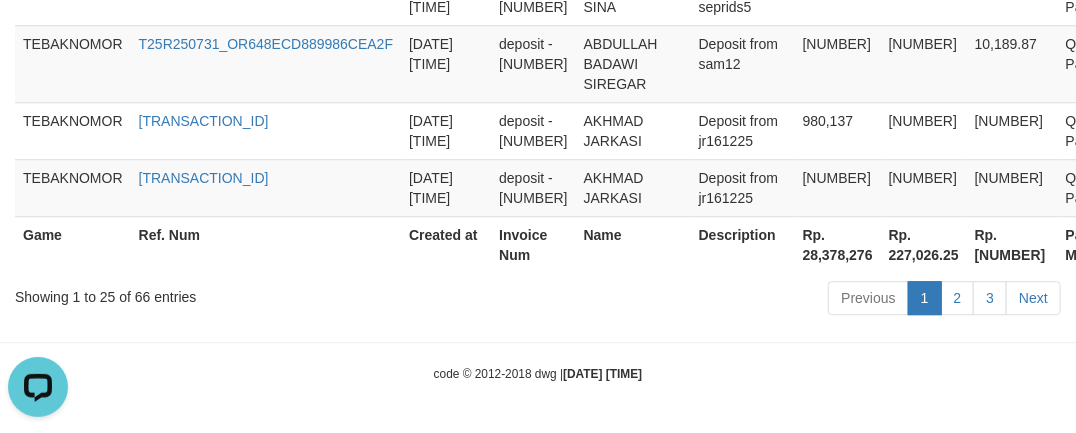 click on "Created at" at bounding box center [446, 244] 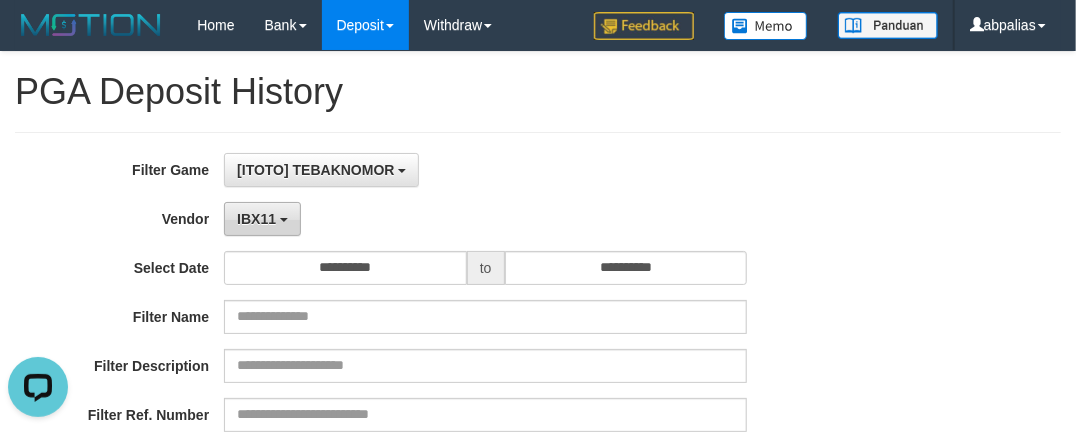 click on "IBX11" at bounding box center (256, 219) 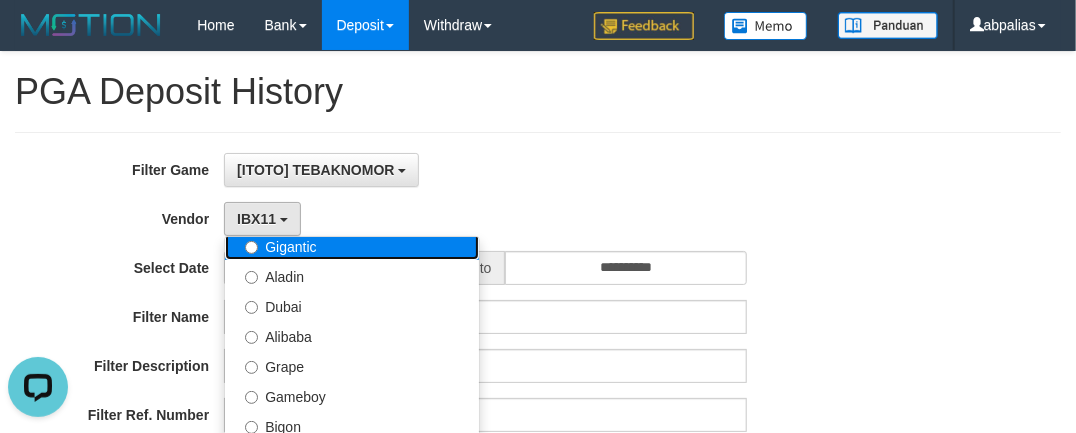 click on "Gigantic" at bounding box center [352, 245] 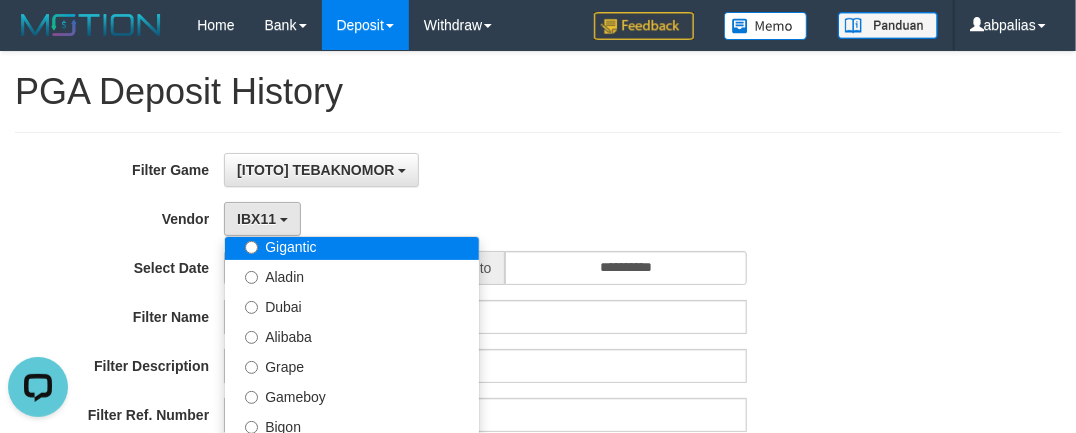 select on "**********" 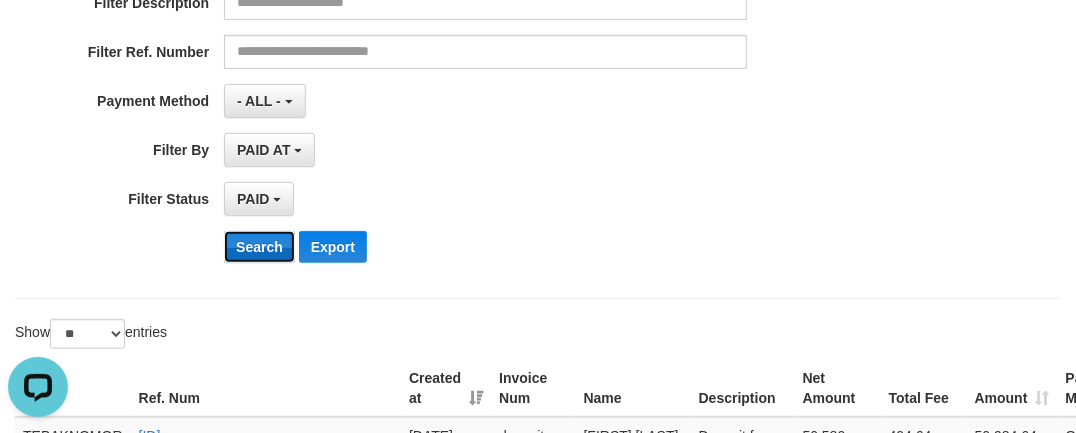 click on "Search" at bounding box center [259, 247] 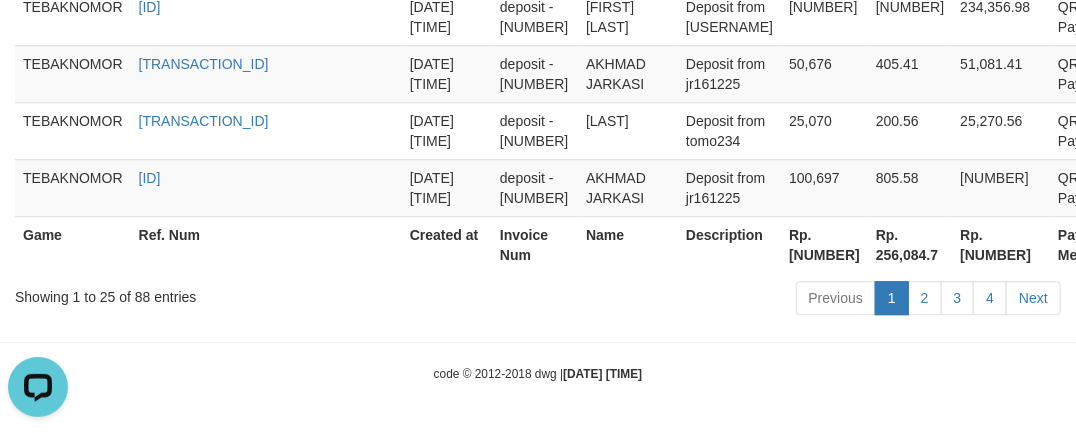 click on "Rp. [NUMBER]" at bounding box center [824, 244] 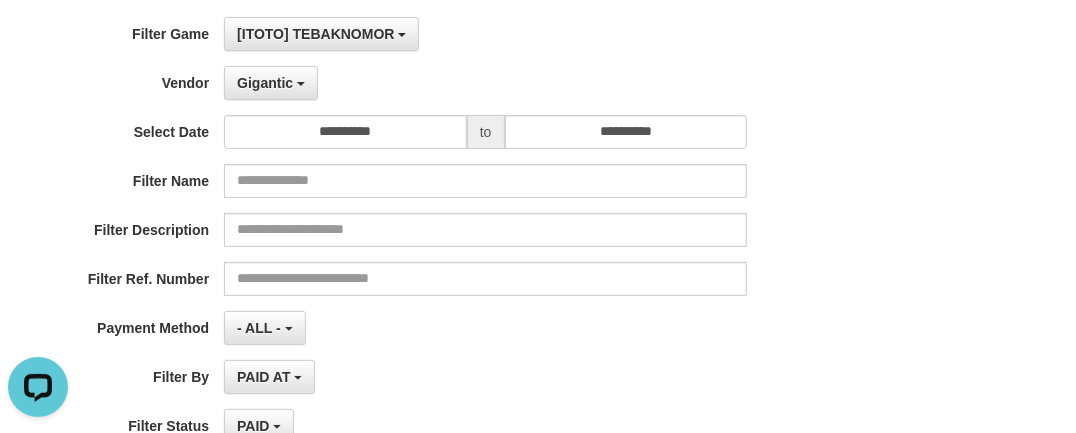 scroll, scrollTop: 69, scrollLeft: 0, axis: vertical 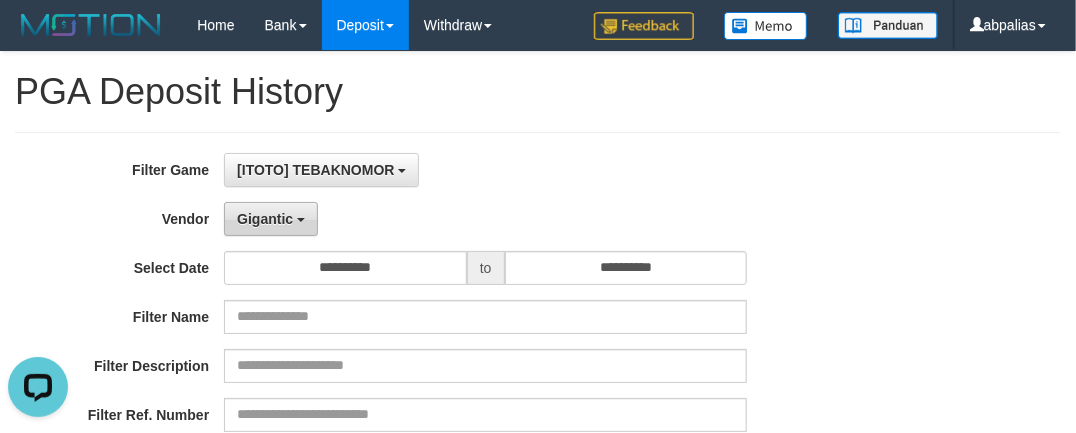 click on "Gigantic" at bounding box center (271, 219) 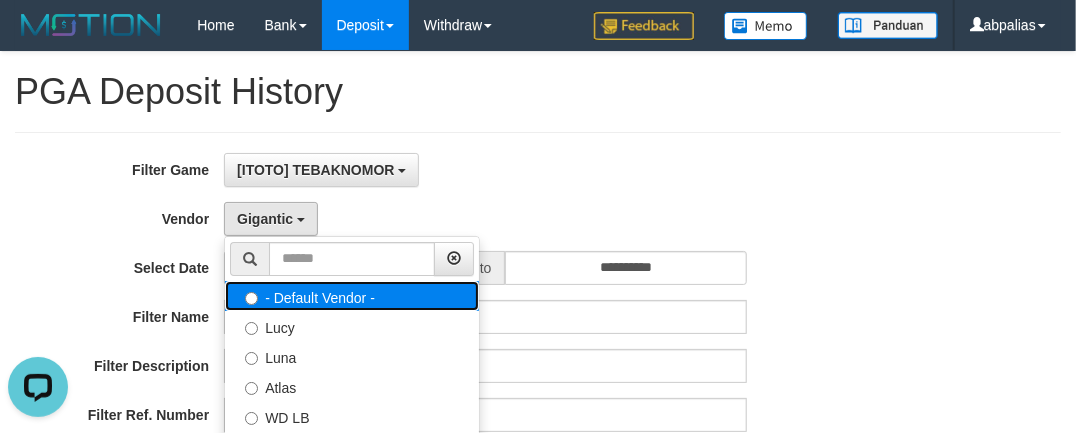 click on "- Default Vendor -" at bounding box center [352, 296] 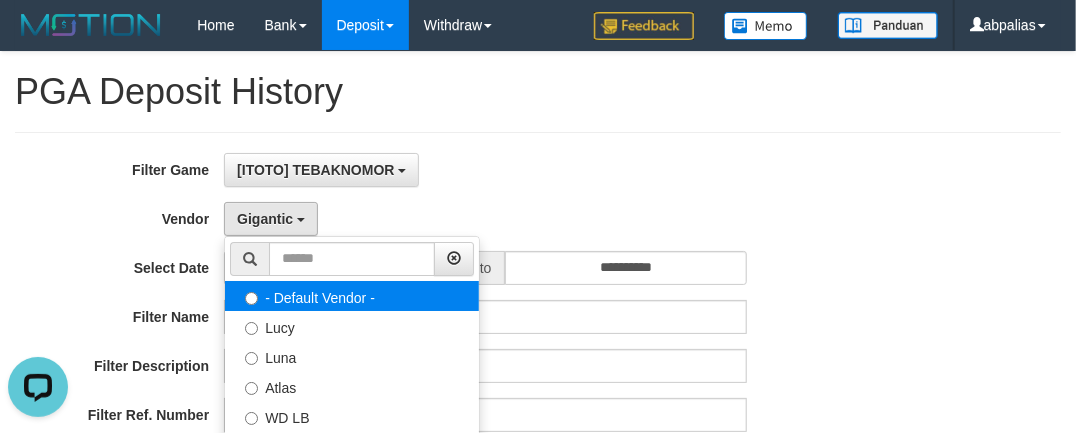 select 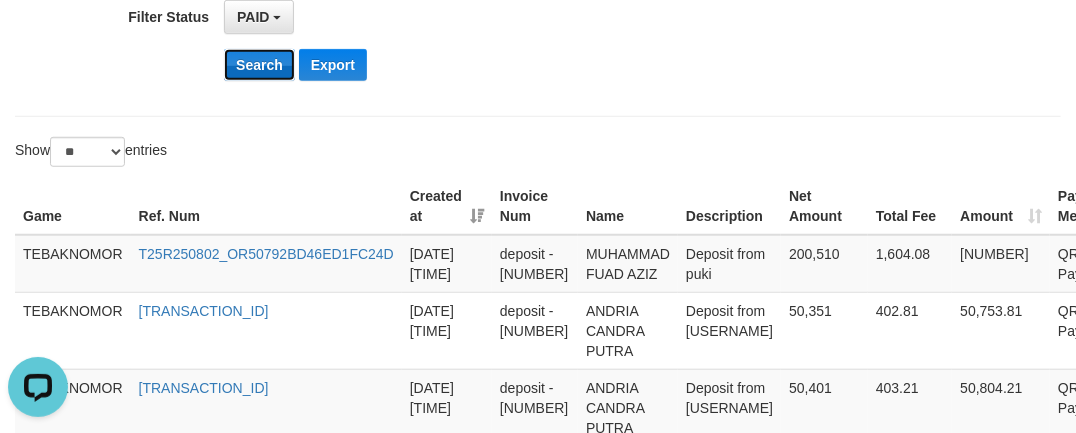 click on "Search" at bounding box center (259, 65) 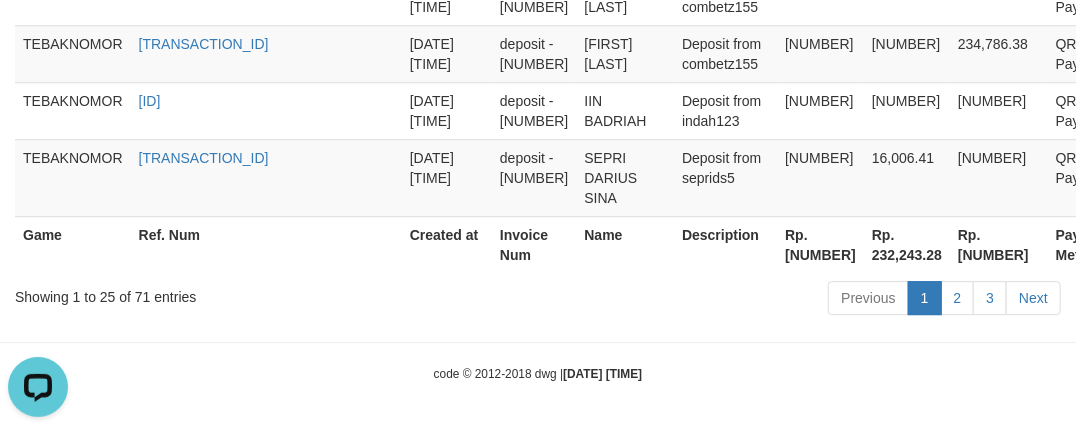 click on "Rp. [NUMBER]" at bounding box center (820, 244) 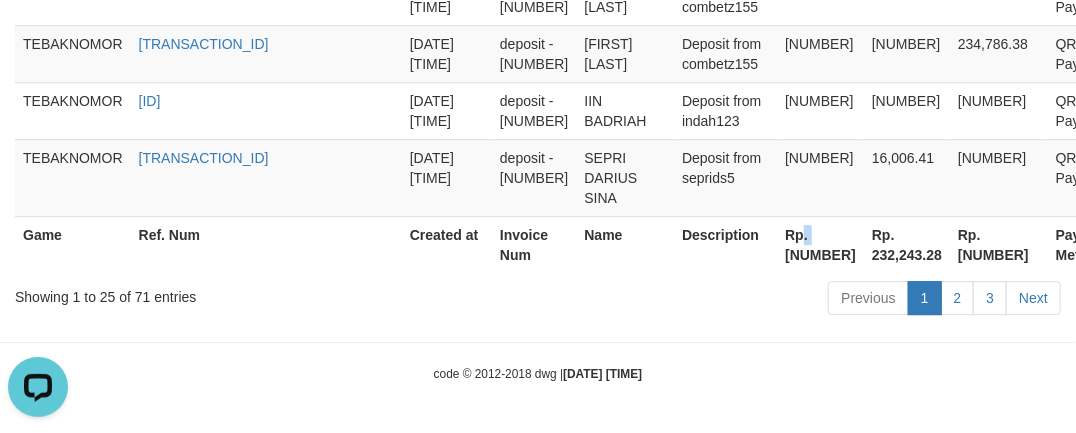 copy on "." 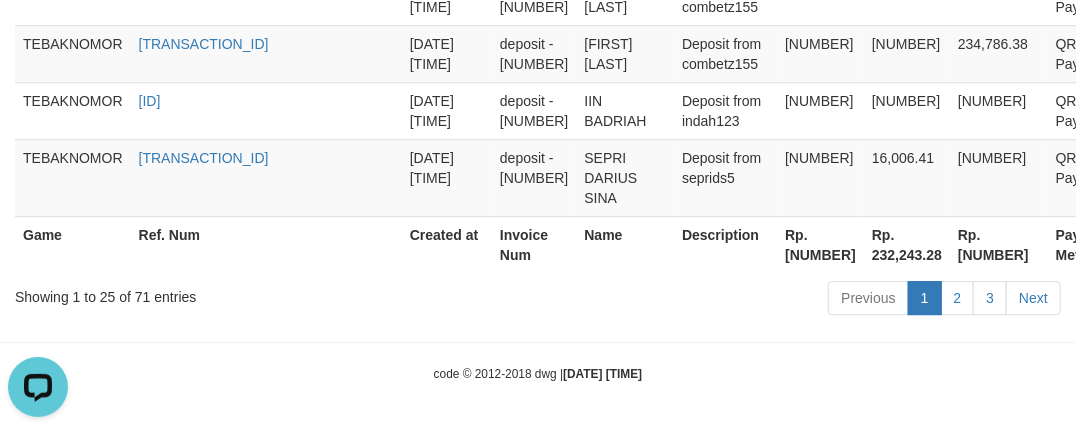 click on "Rp. [NUMBER]" at bounding box center [820, 244] 